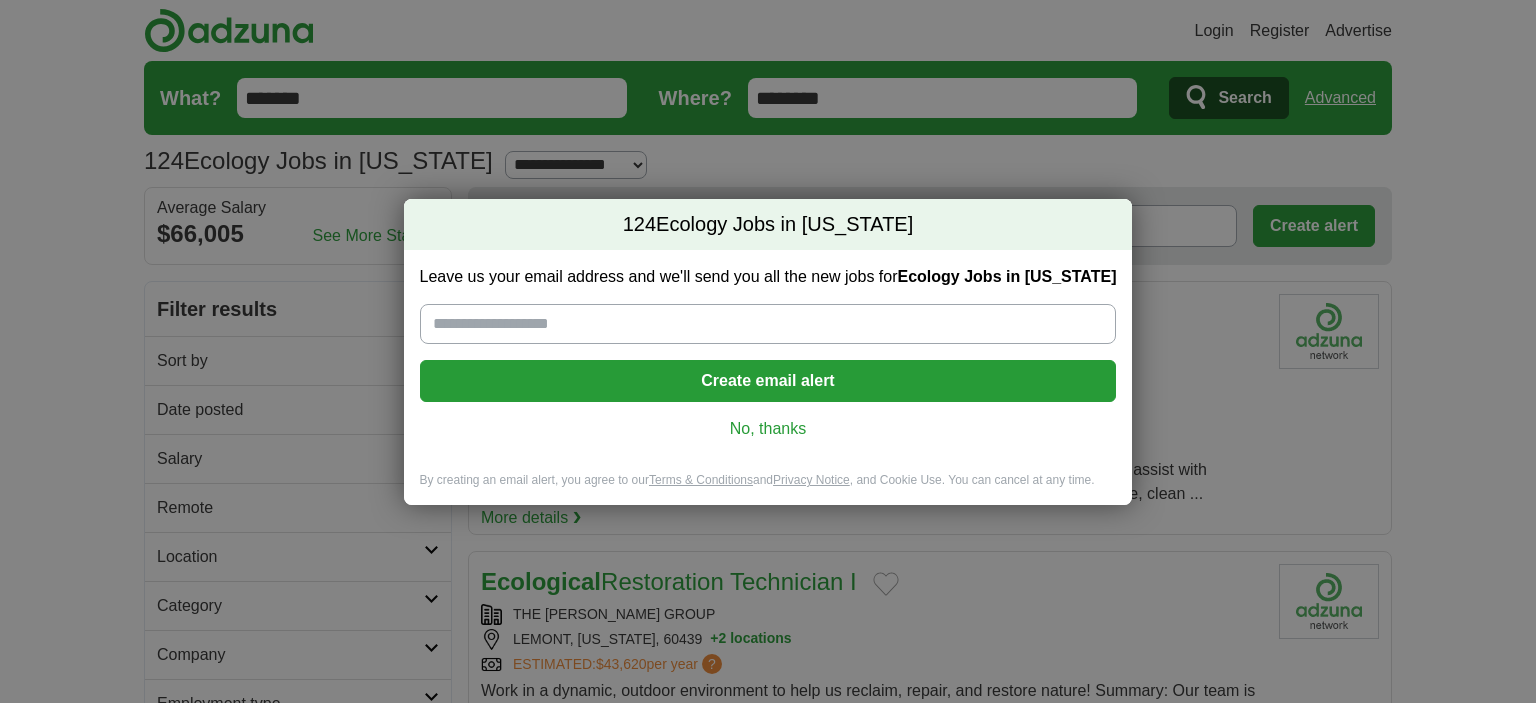 scroll, scrollTop: 0, scrollLeft: 0, axis: both 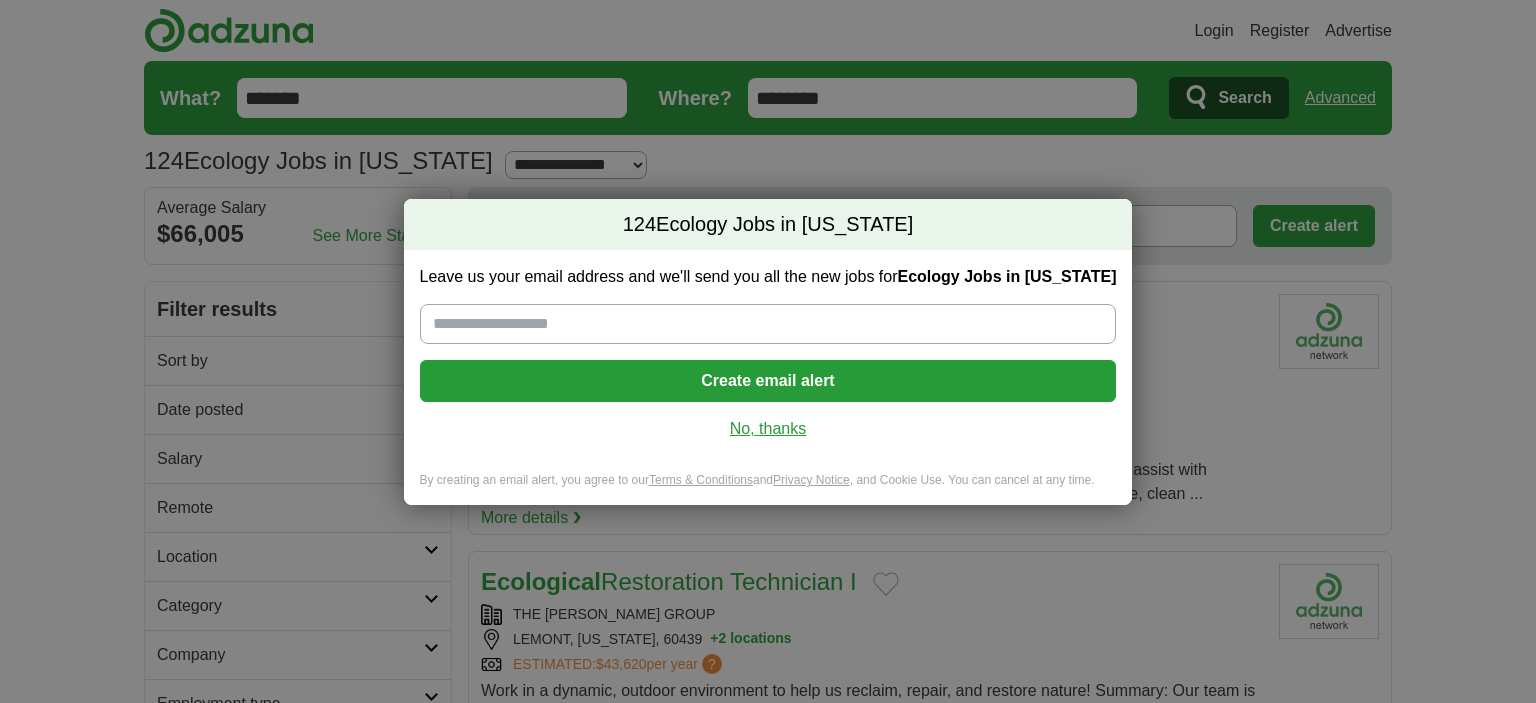 click on "No, thanks" at bounding box center (768, 429) 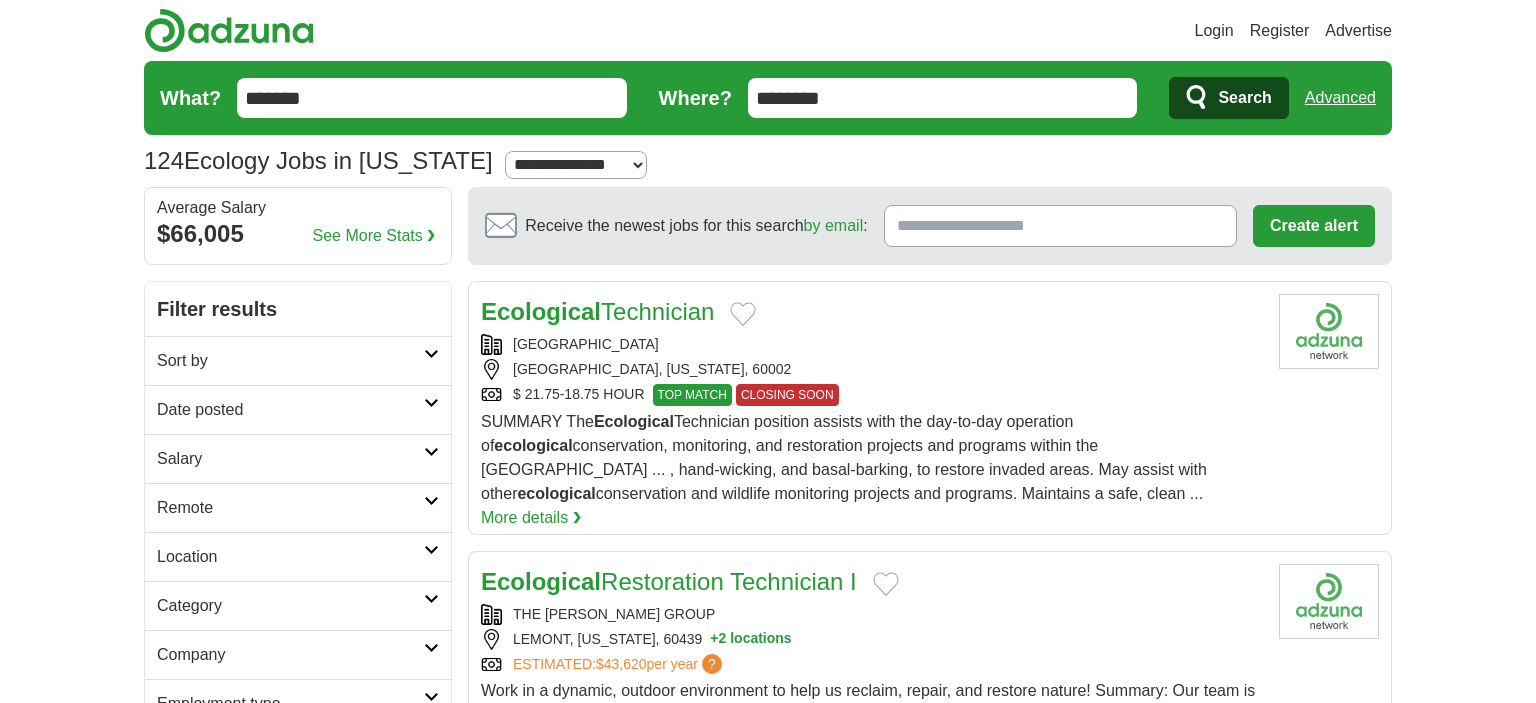 scroll, scrollTop: 0, scrollLeft: 0, axis: both 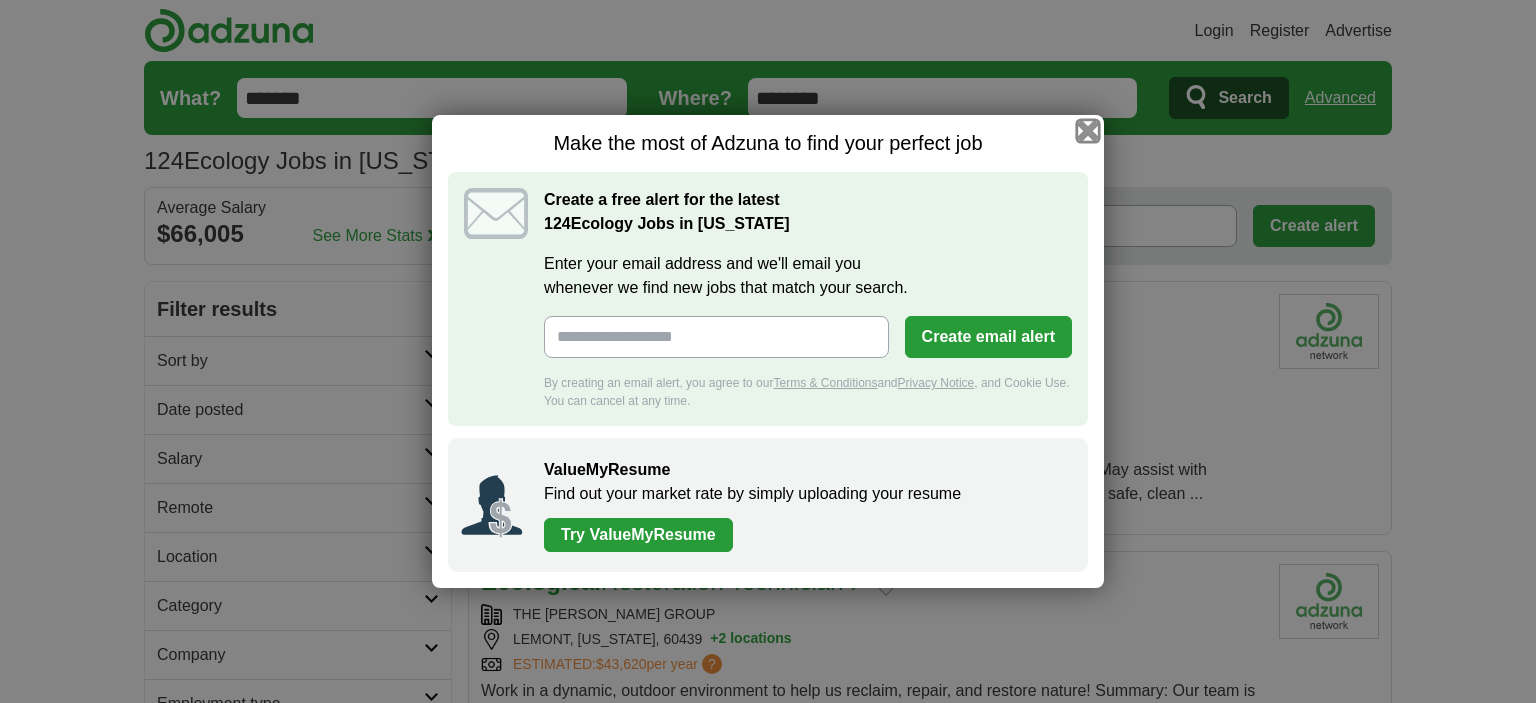 click at bounding box center (1088, 131) 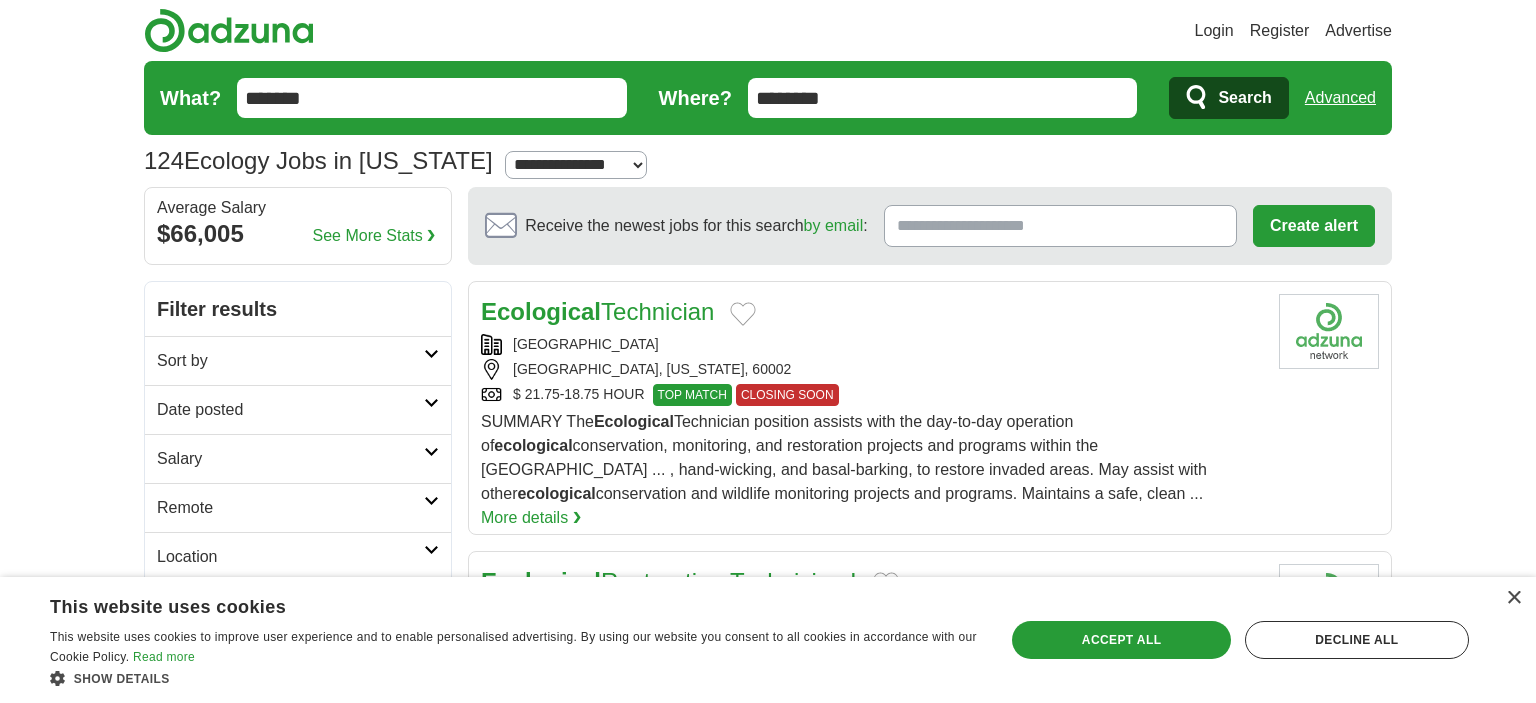 scroll, scrollTop: 117, scrollLeft: 0, axis: vertical 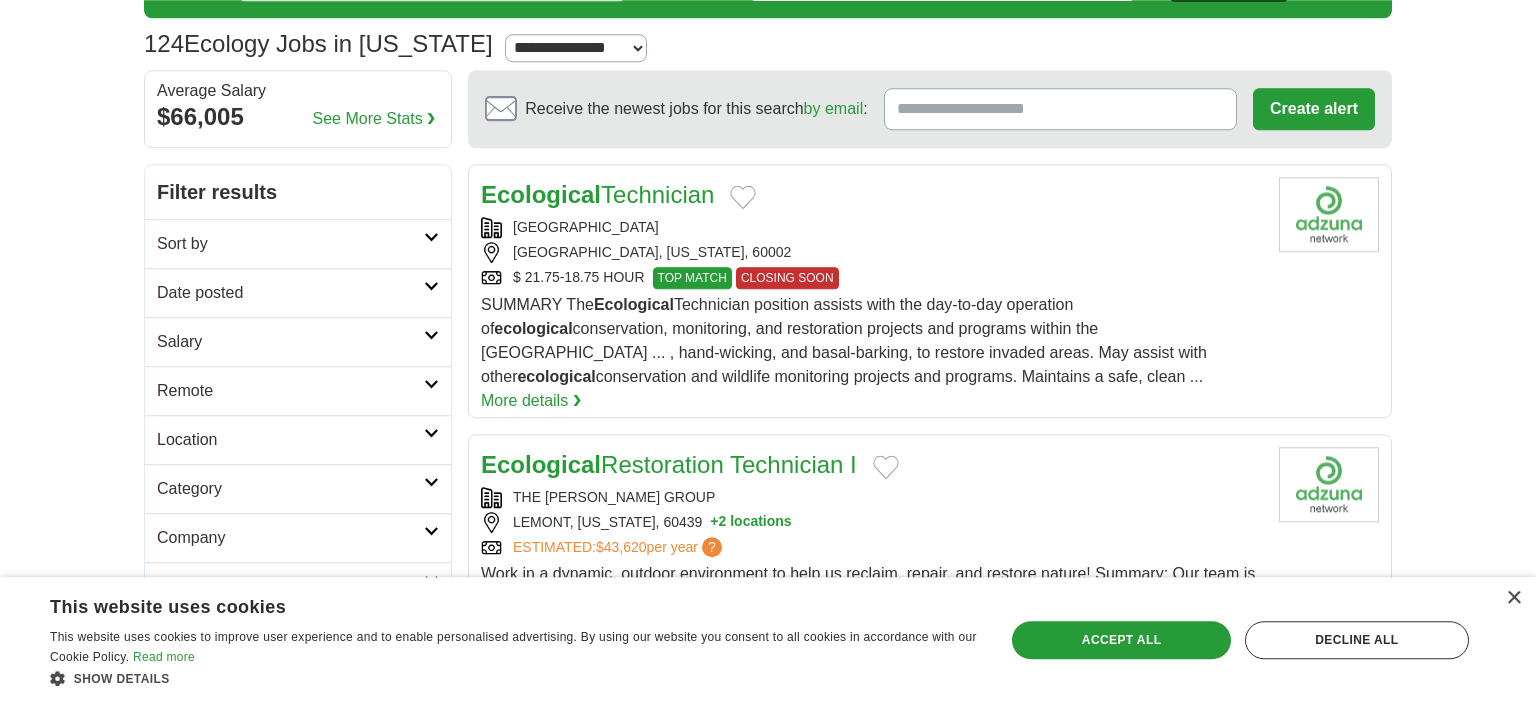 click on "Date posted" at bounding box center [290, 293] 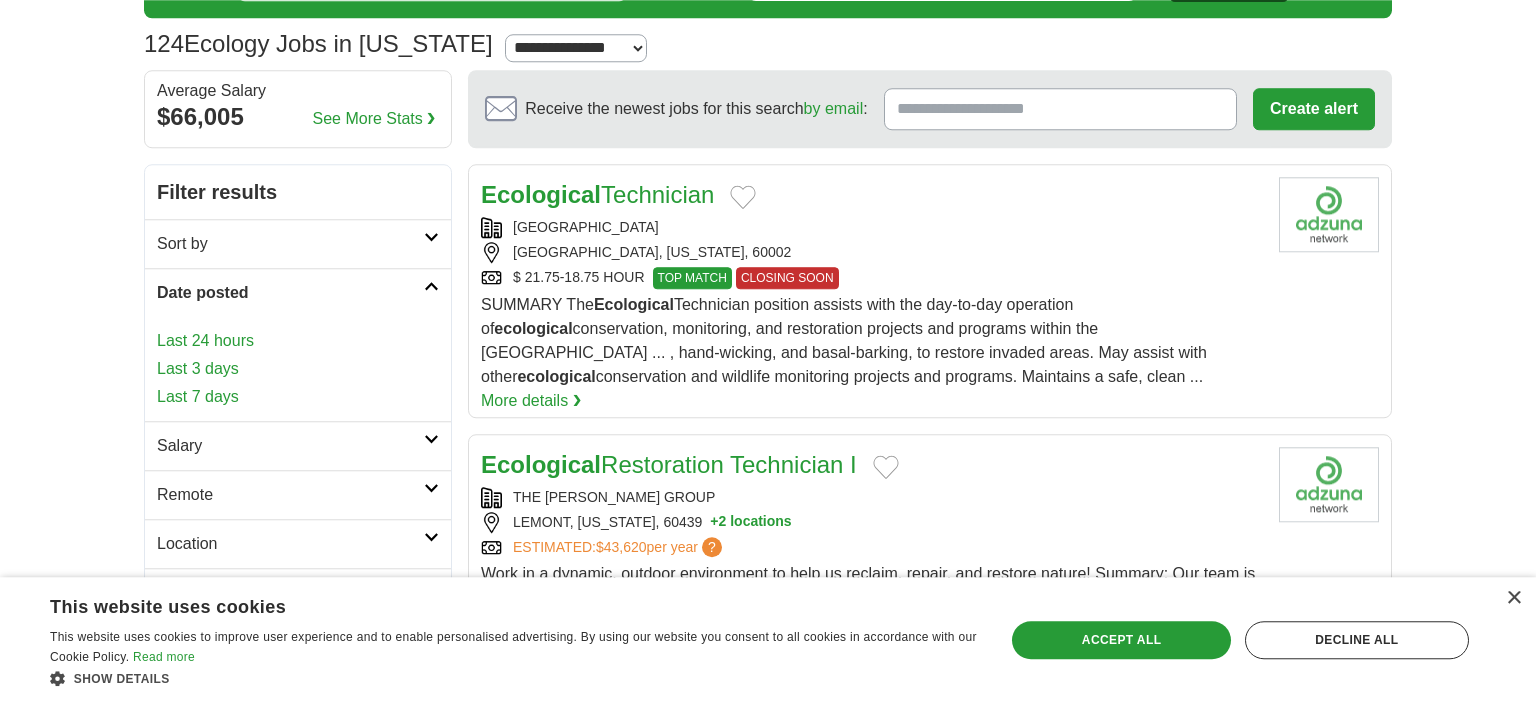 click on "Sort by" at bounding box center [290, 244] 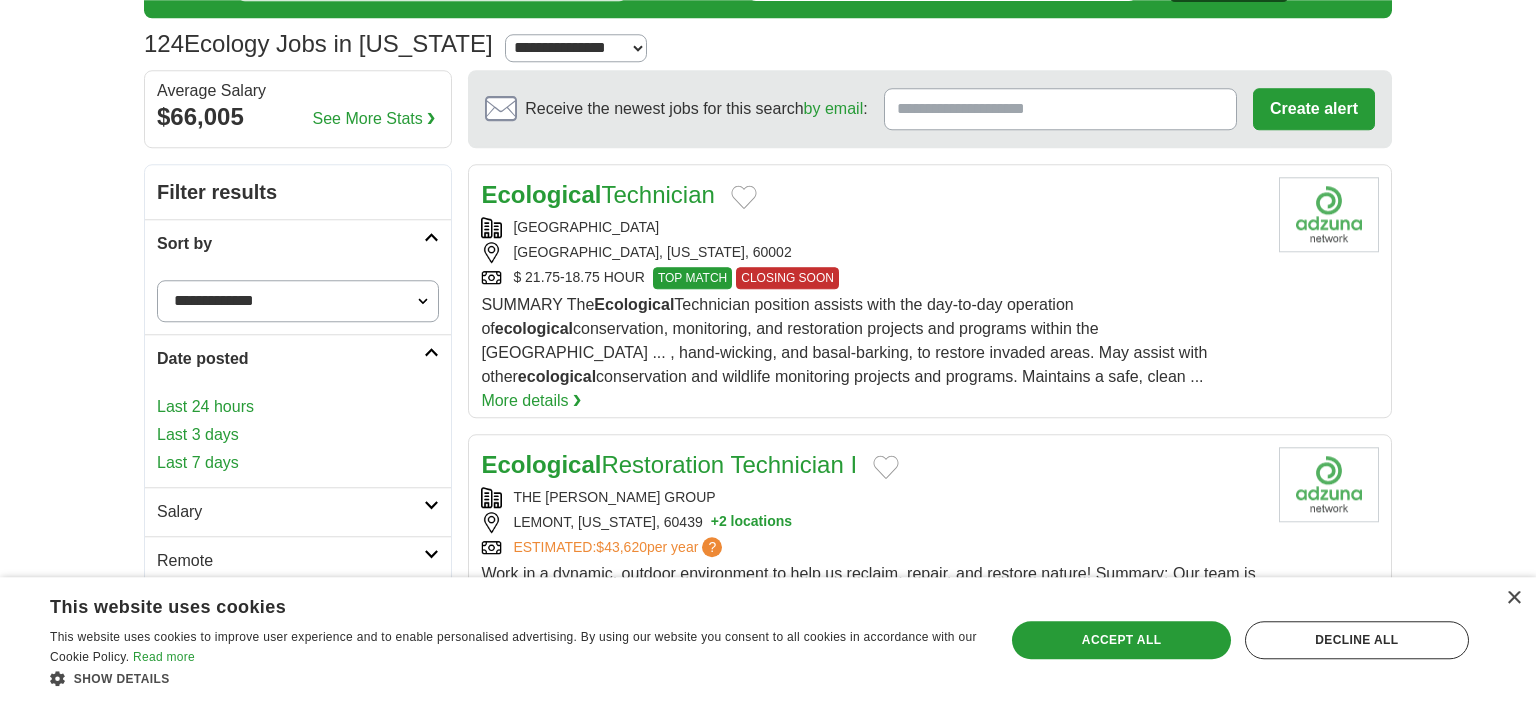 click on "**********" at bounding box center (298, 301) 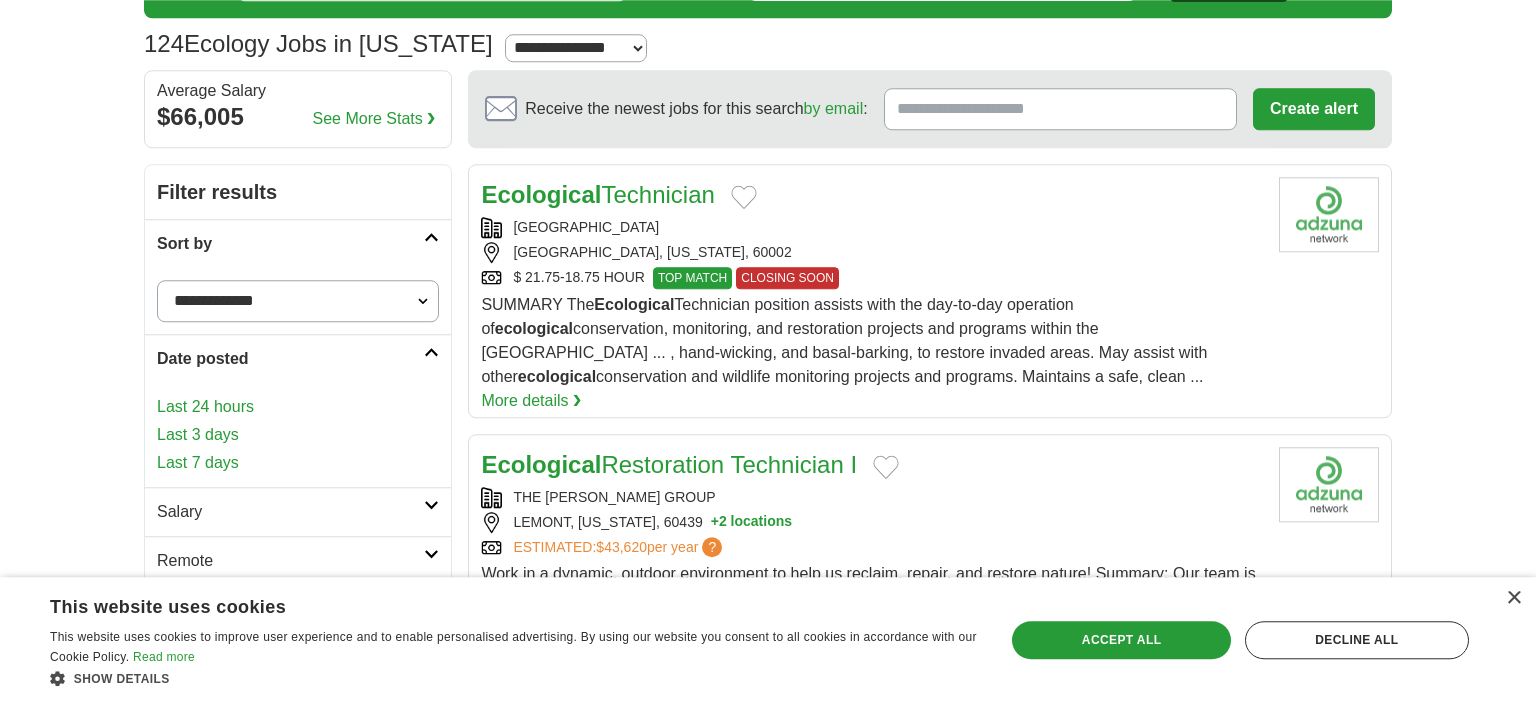 select on "**********" 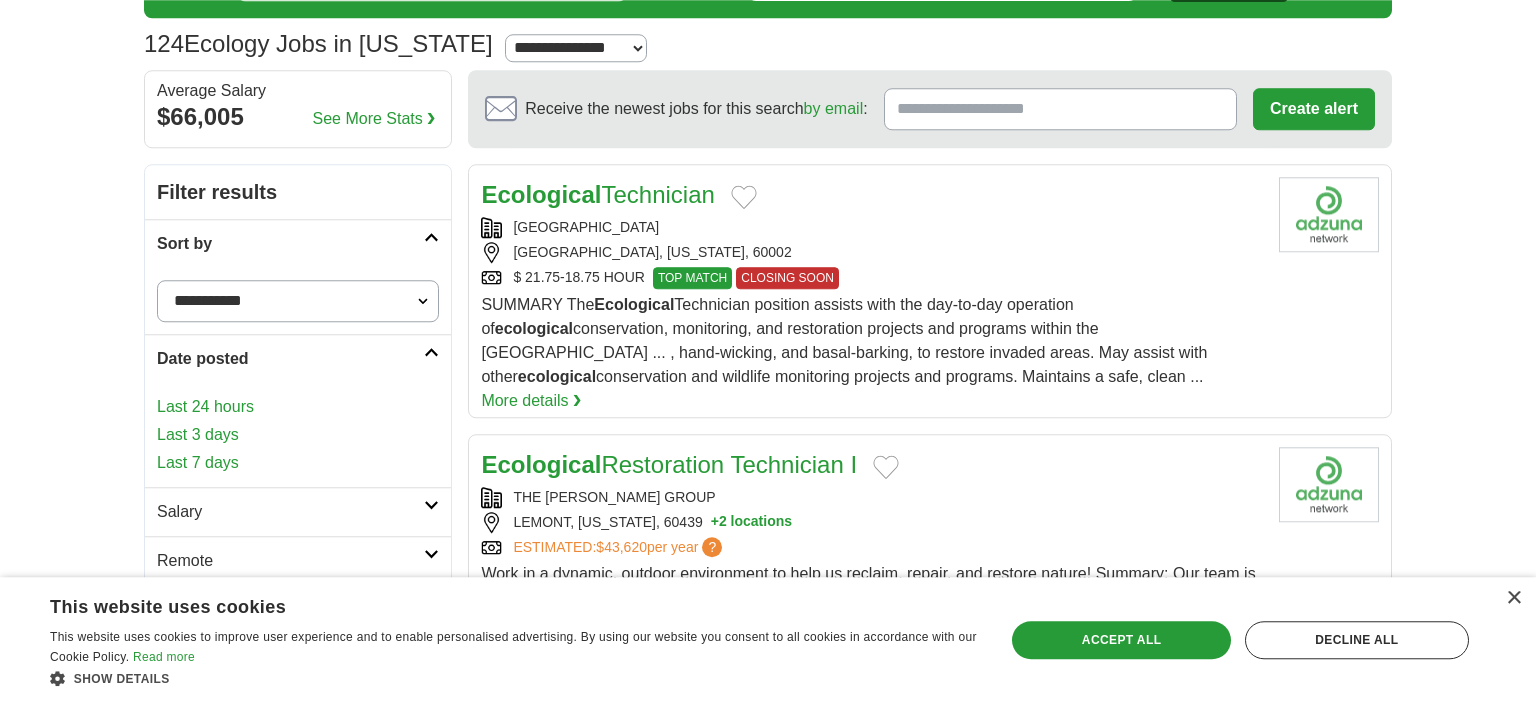 click on "**********" at bounding box center [0, 0] 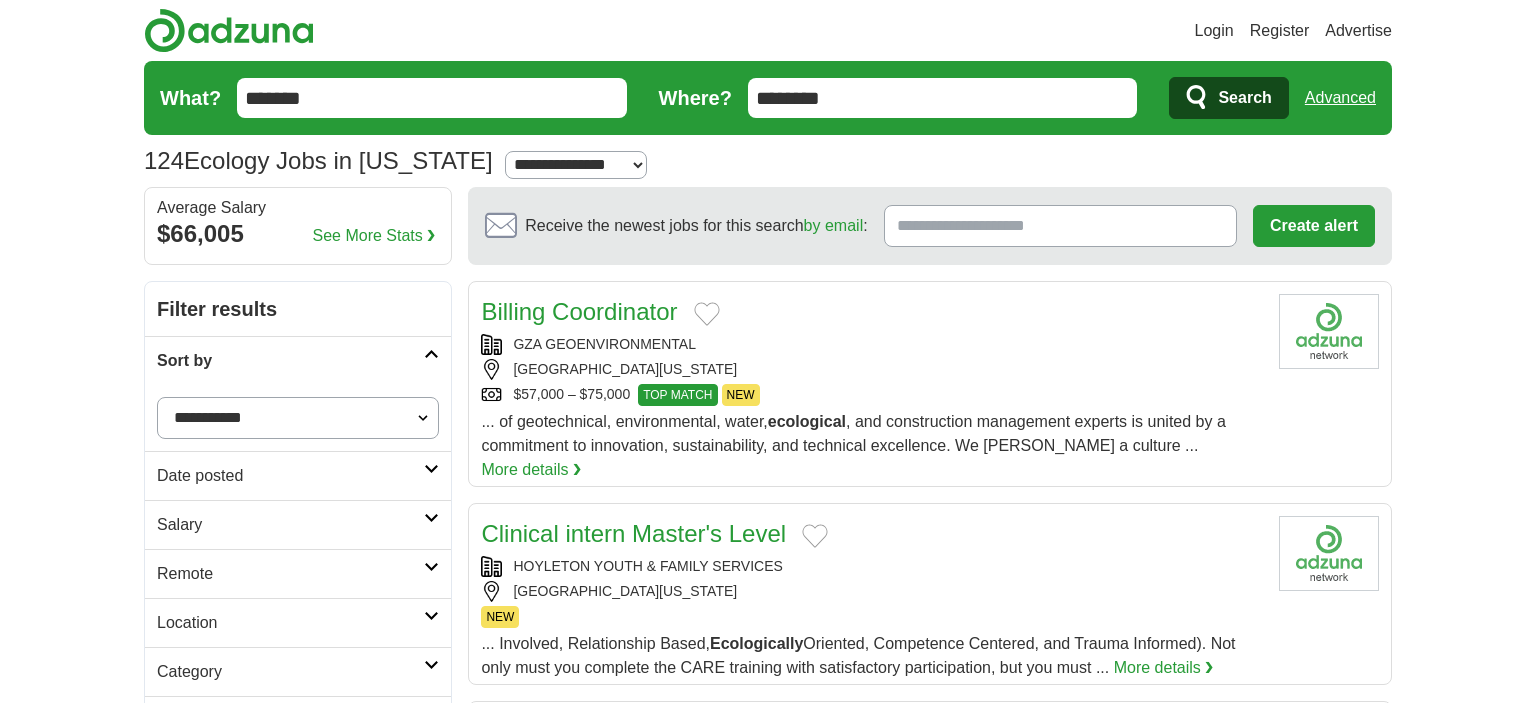 scroll, scrollTop: 0, scrollLeft: 0, axis: both 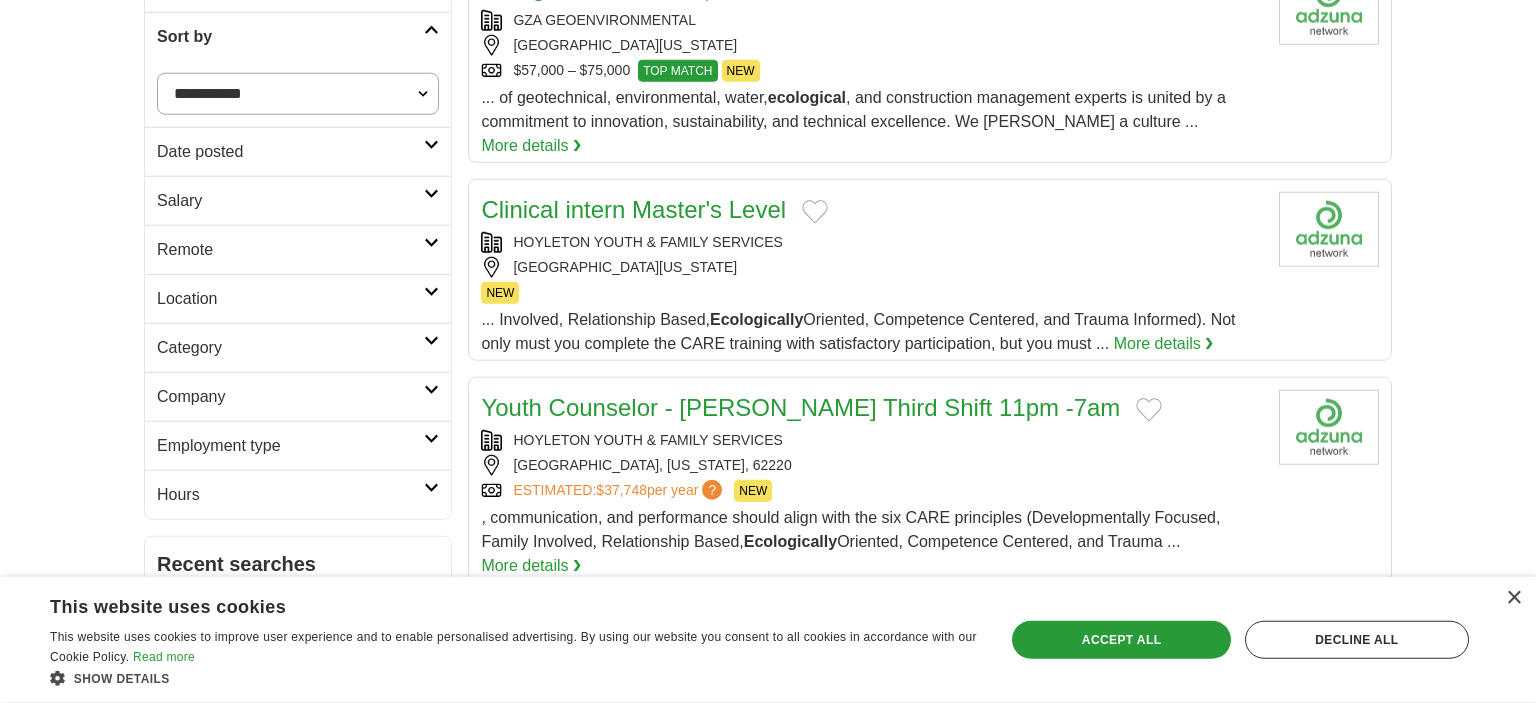 click on "Date posted" at bounding box center [290, 152] 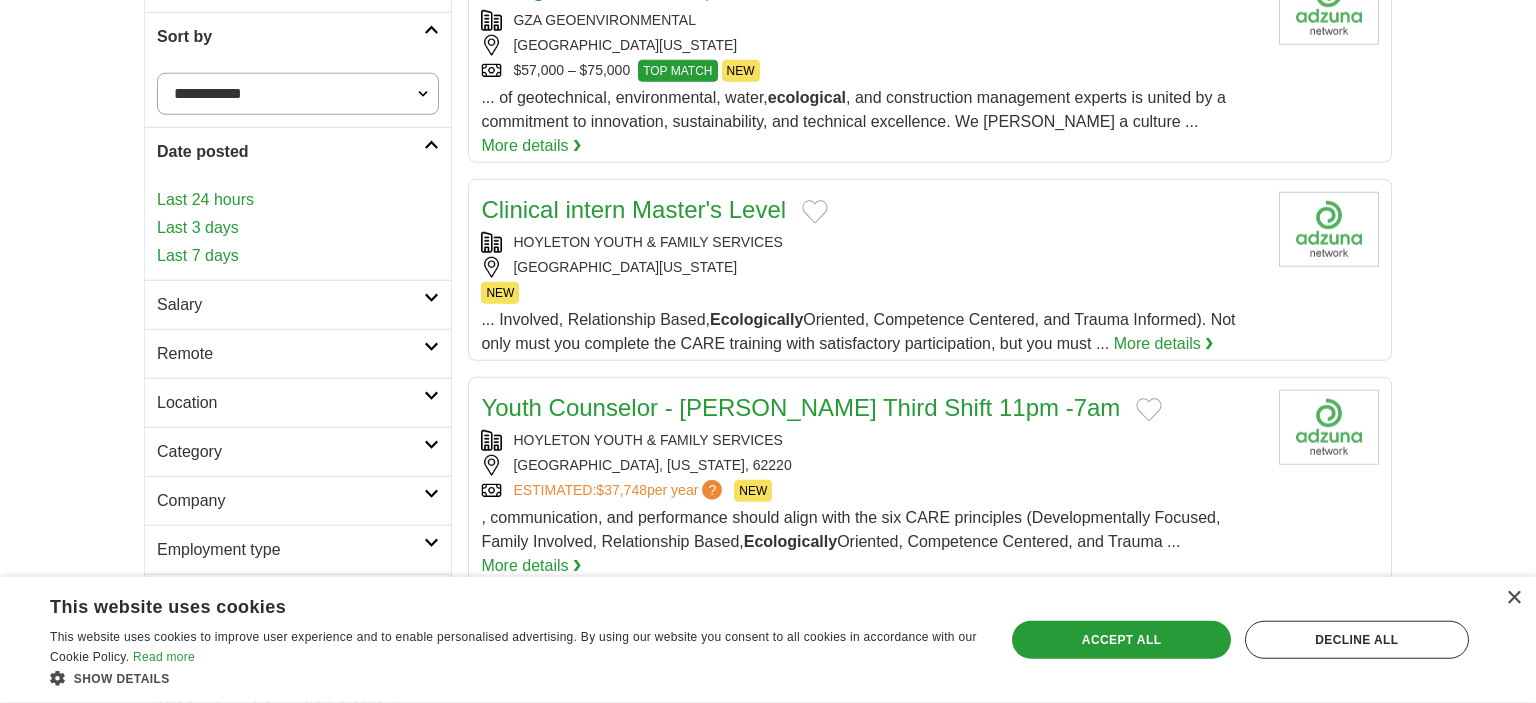 click on "Date posted" at bounding box center (290, 152) 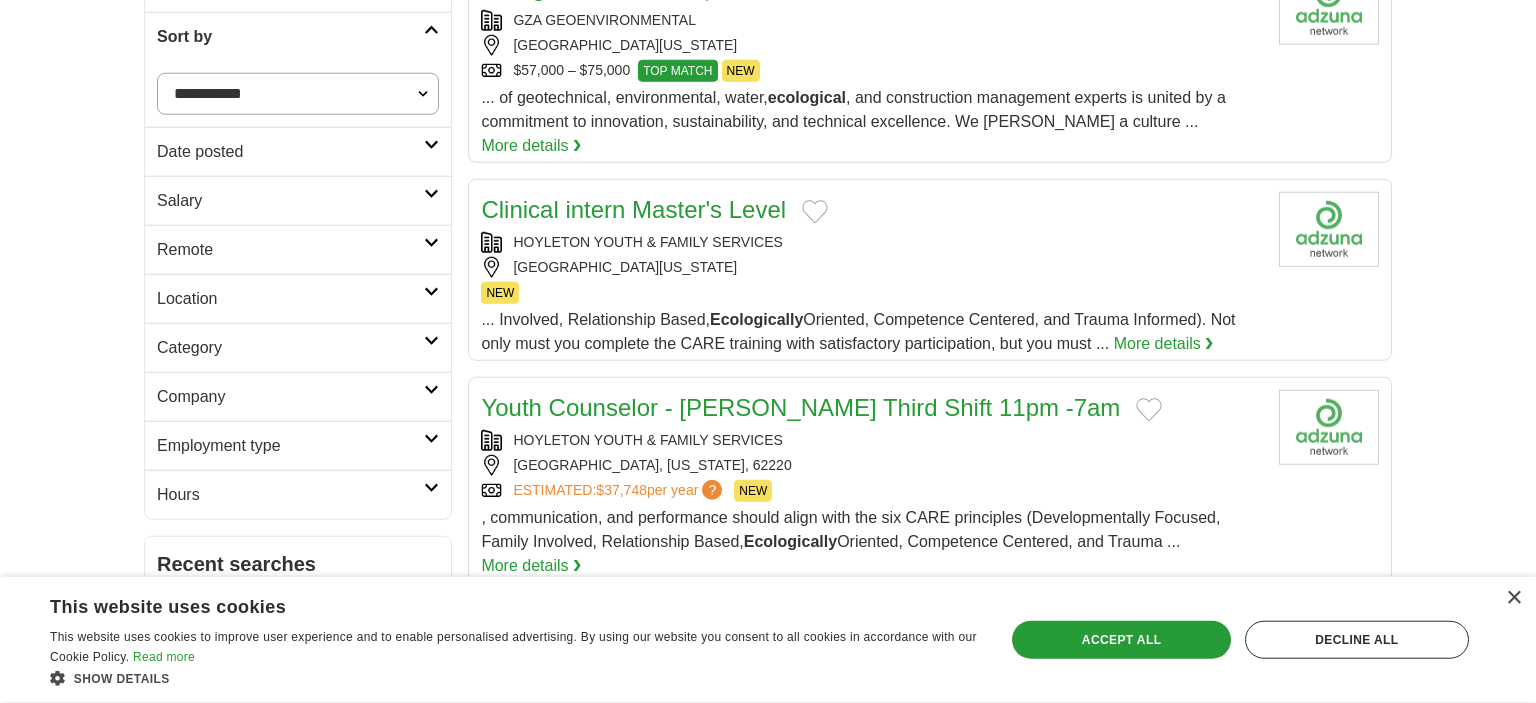 click on "Category" at bounding box center (290, 348) 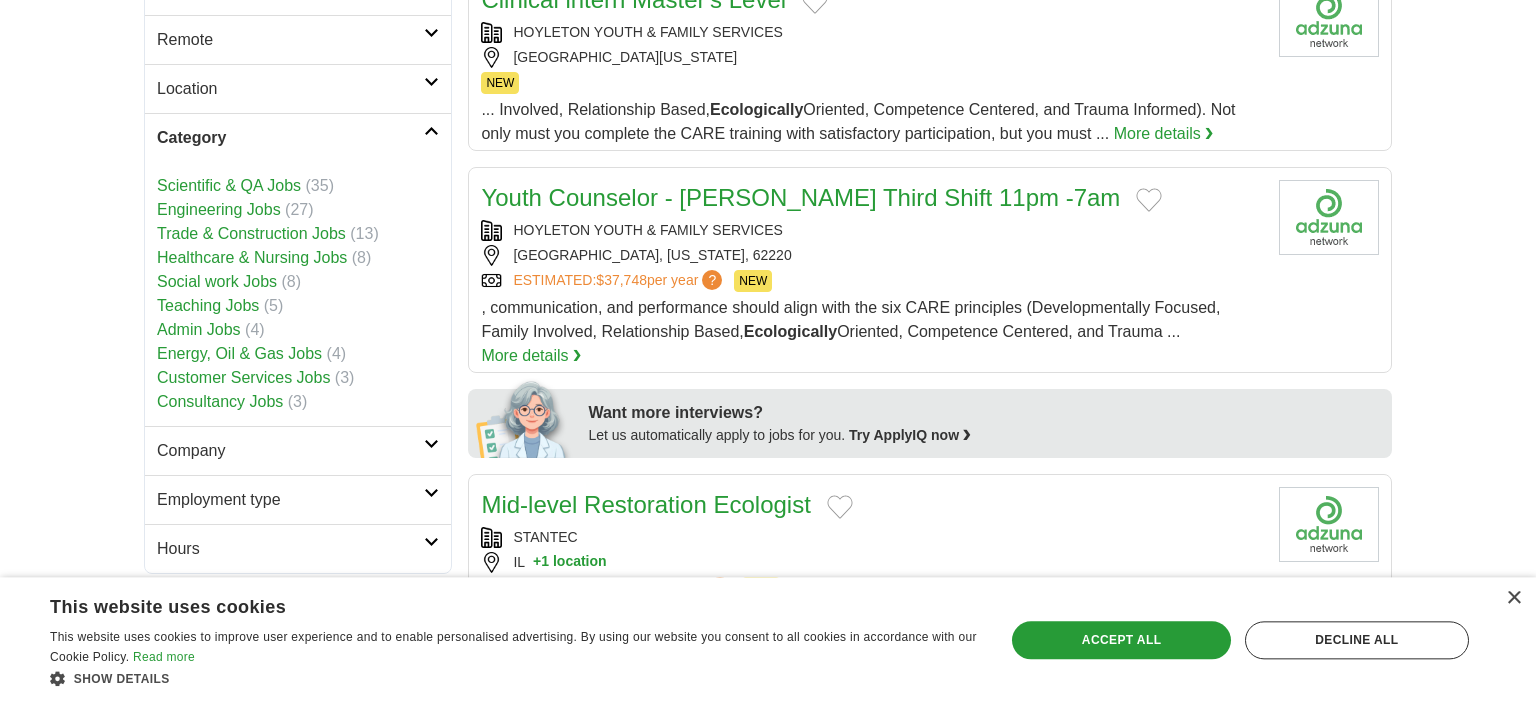 scroll, scrollTop: 548, scrollLeft: 0, axis: vertical 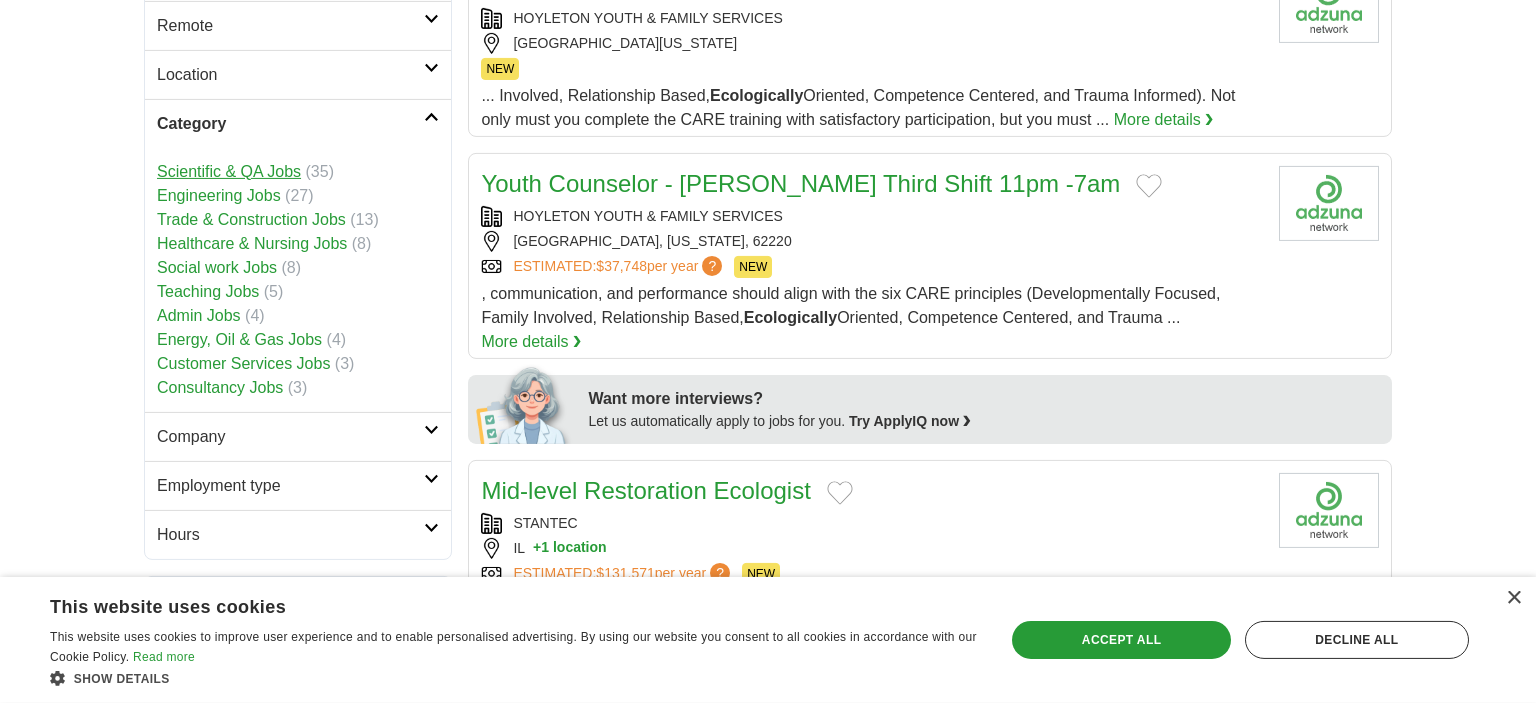 click on "Scientific & QA Jobs" at bounding box center (229, 171) 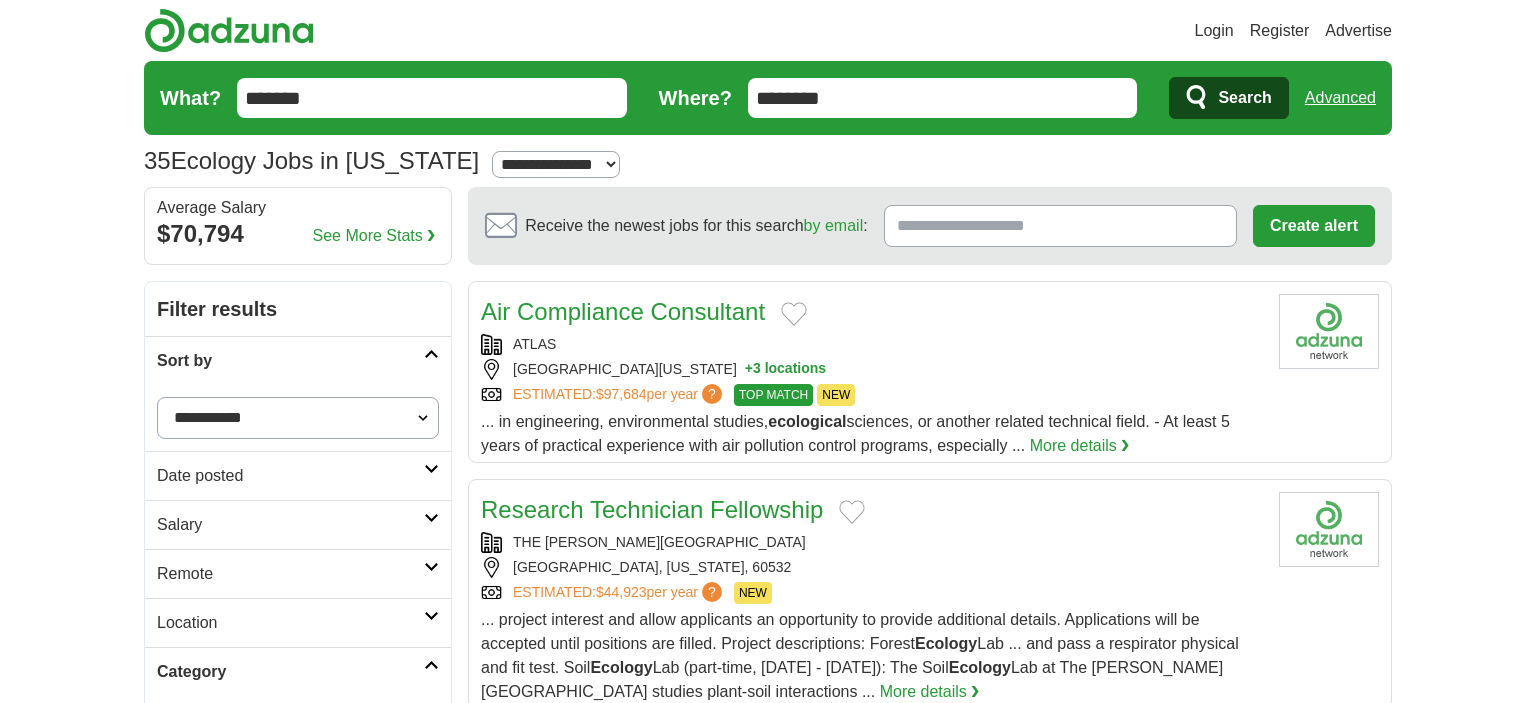 scroll, scrollTop: 0, scrollLeft: 0, axis: both 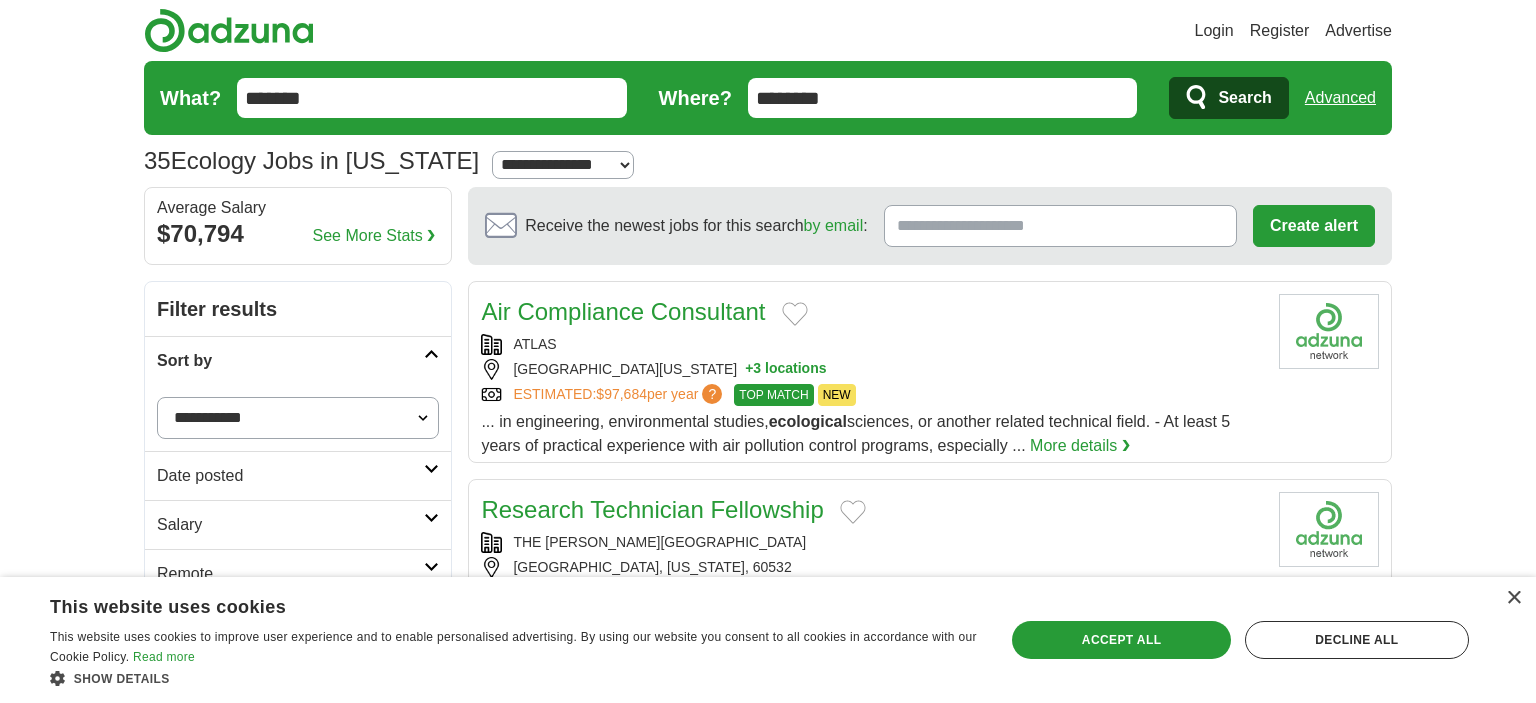 click on "*******" at bounding box center [432, 98] 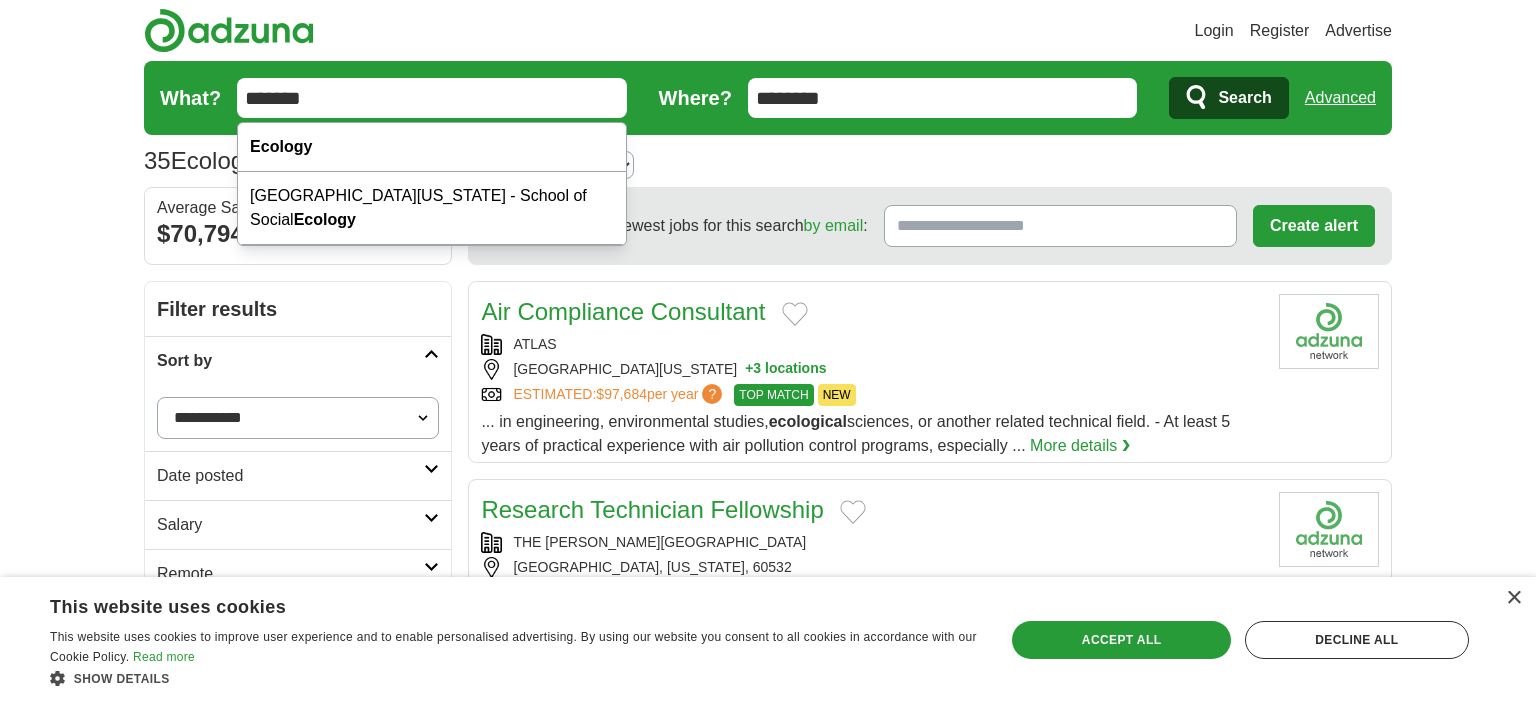 click on "*******" at bounding box center (432, 98) 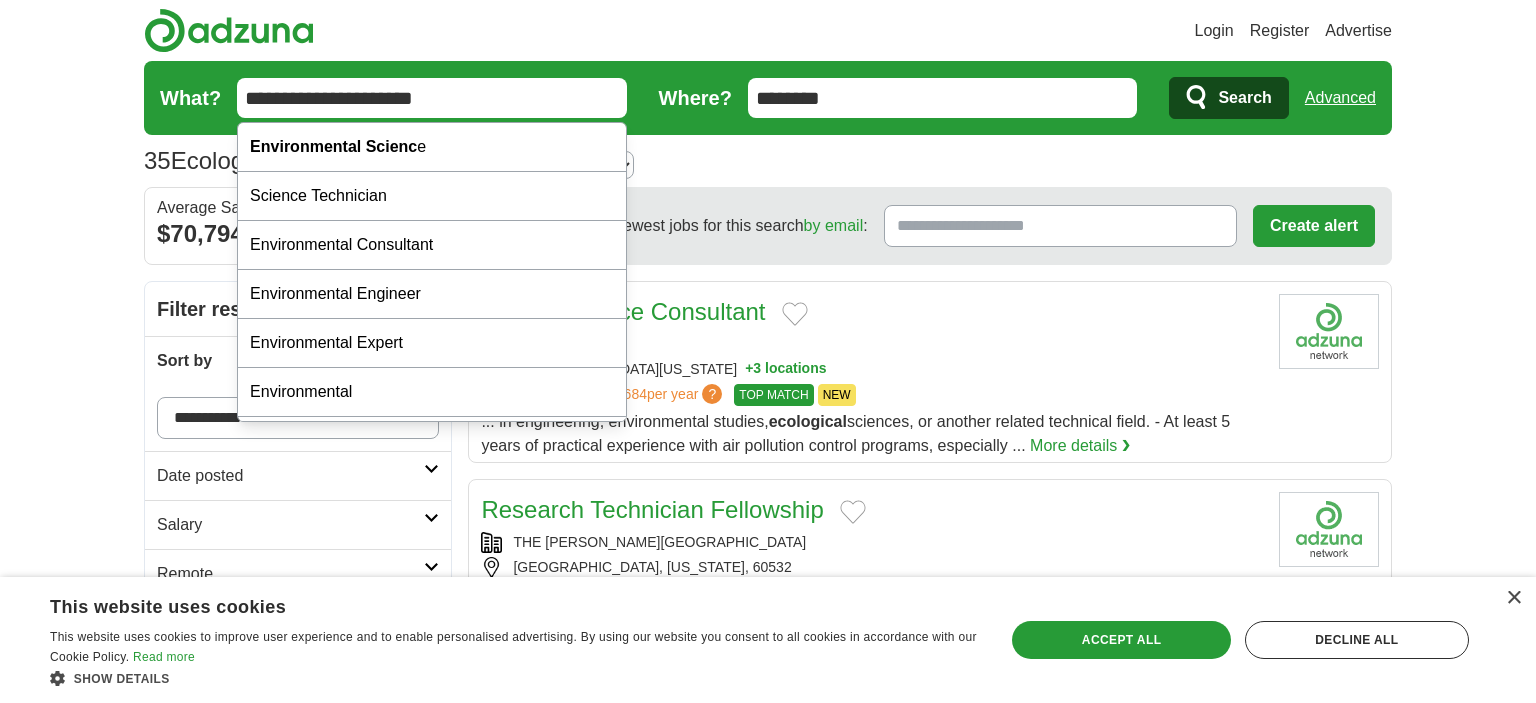 type on "**********" 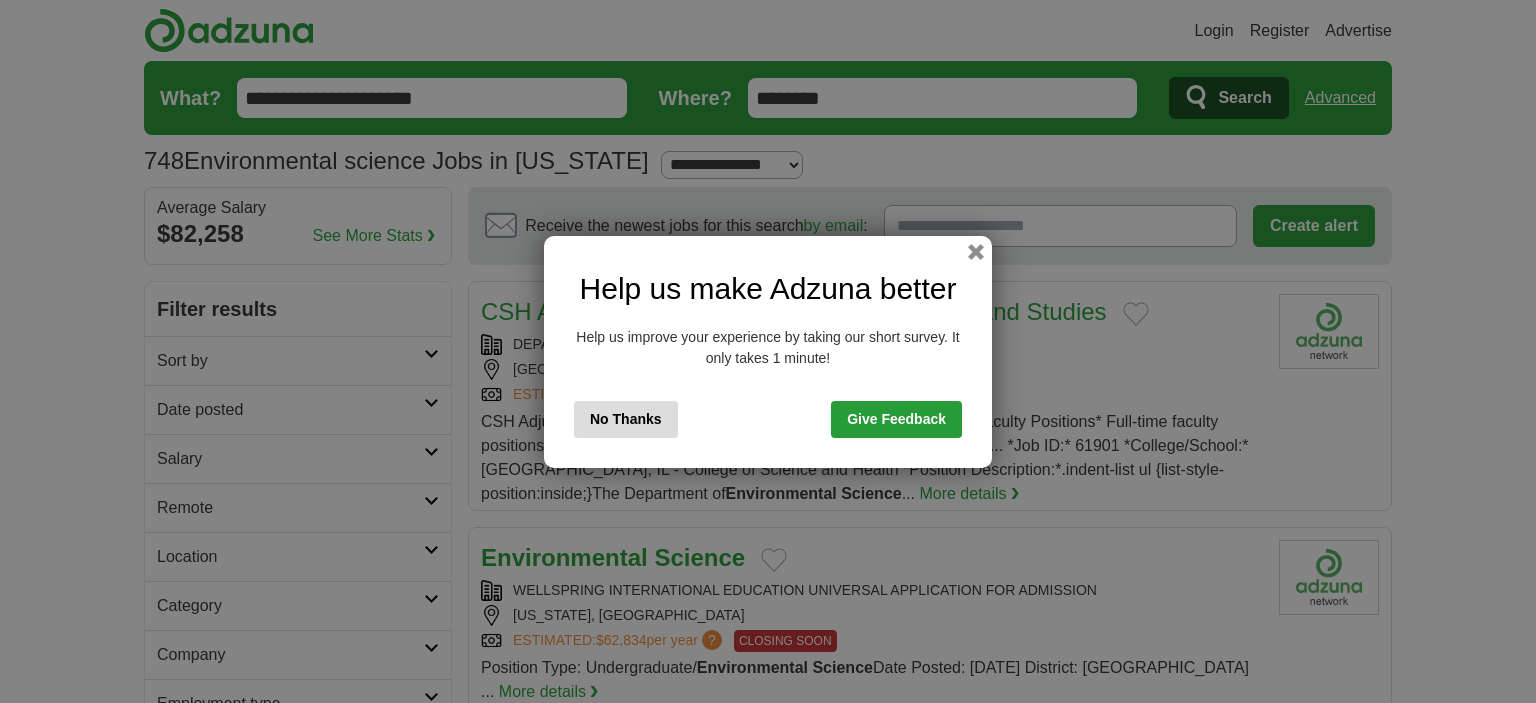 scroll, scrollTop: 0, scrollLeft: 0, axis: both 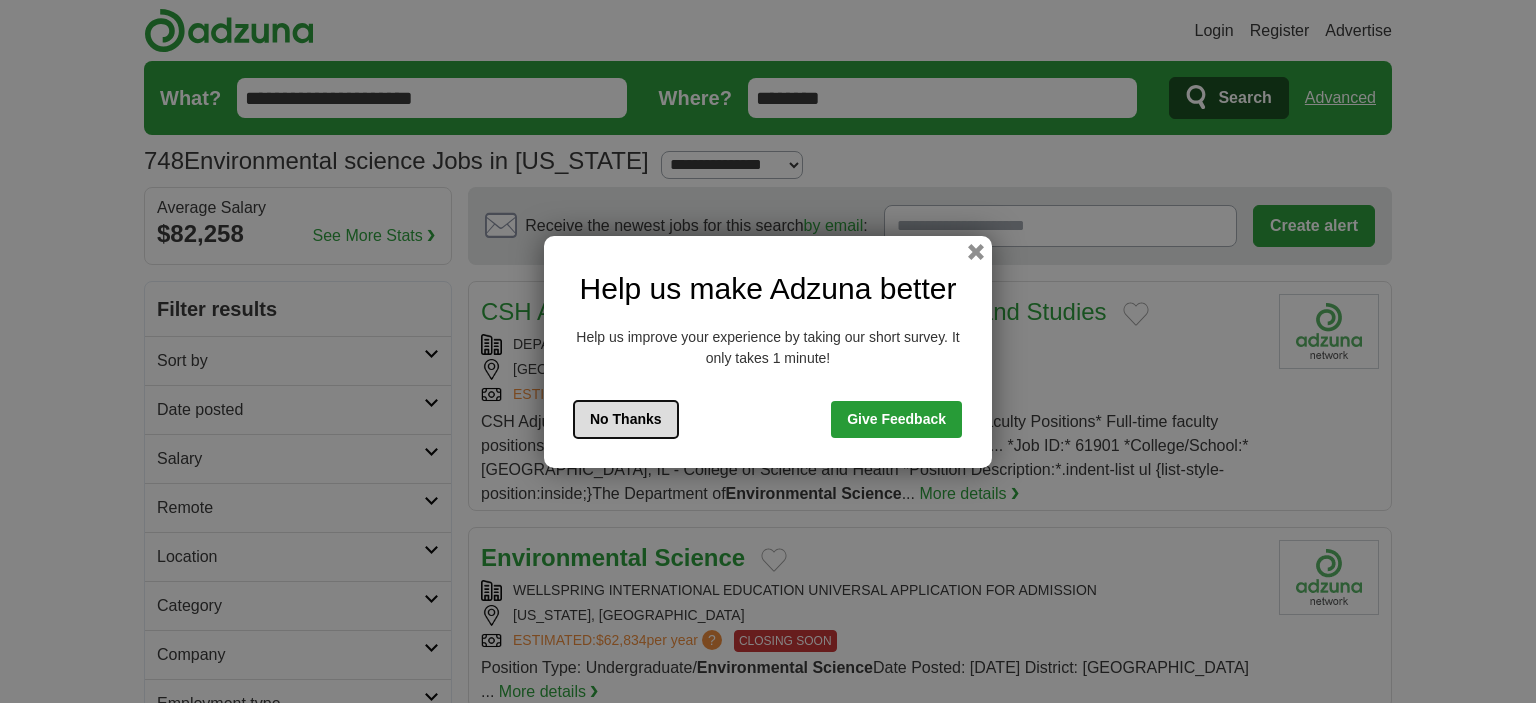 click on "No Thanks" at bounding box center [626, 419] 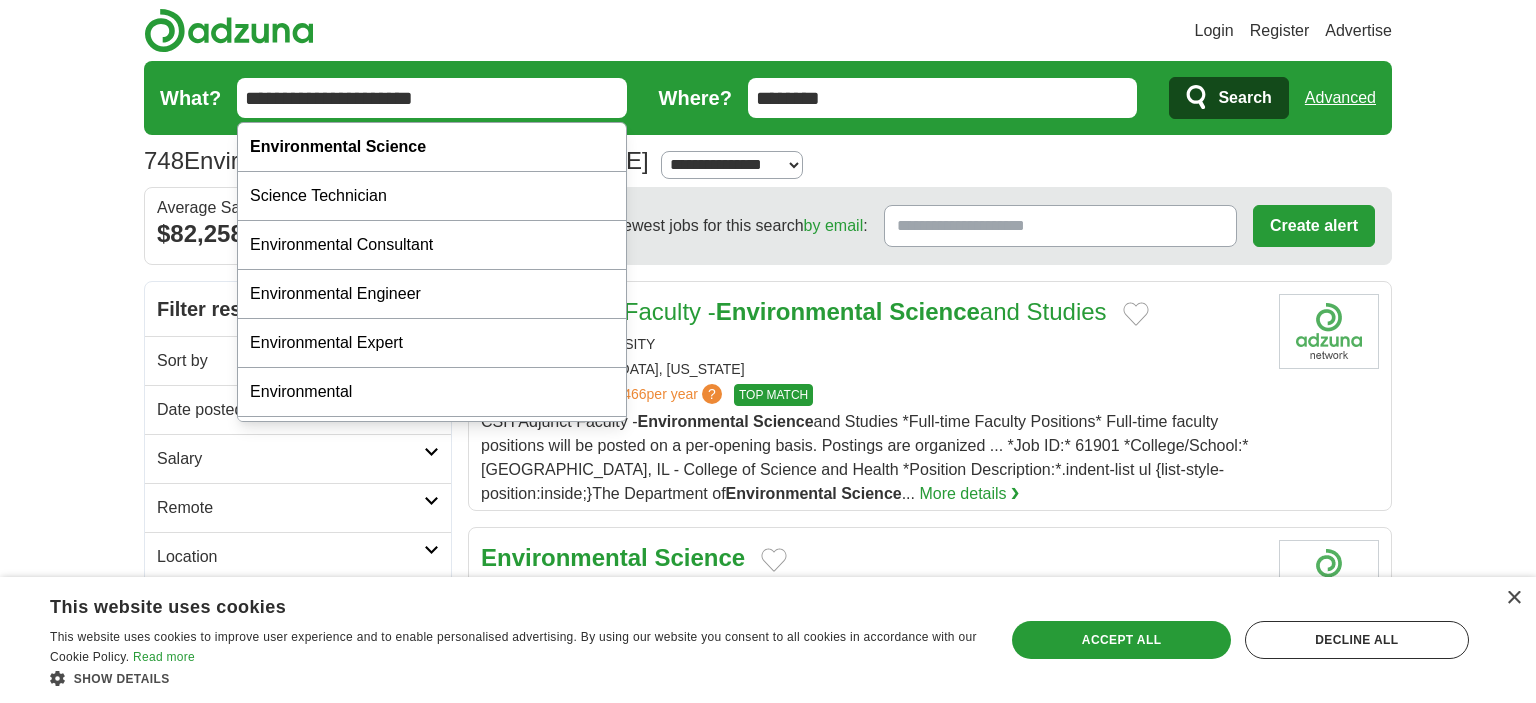 drag, startPoint x: 481, startPoint y: 96, endPoint x: 0, endPoint y: 152, distance: 484.2489 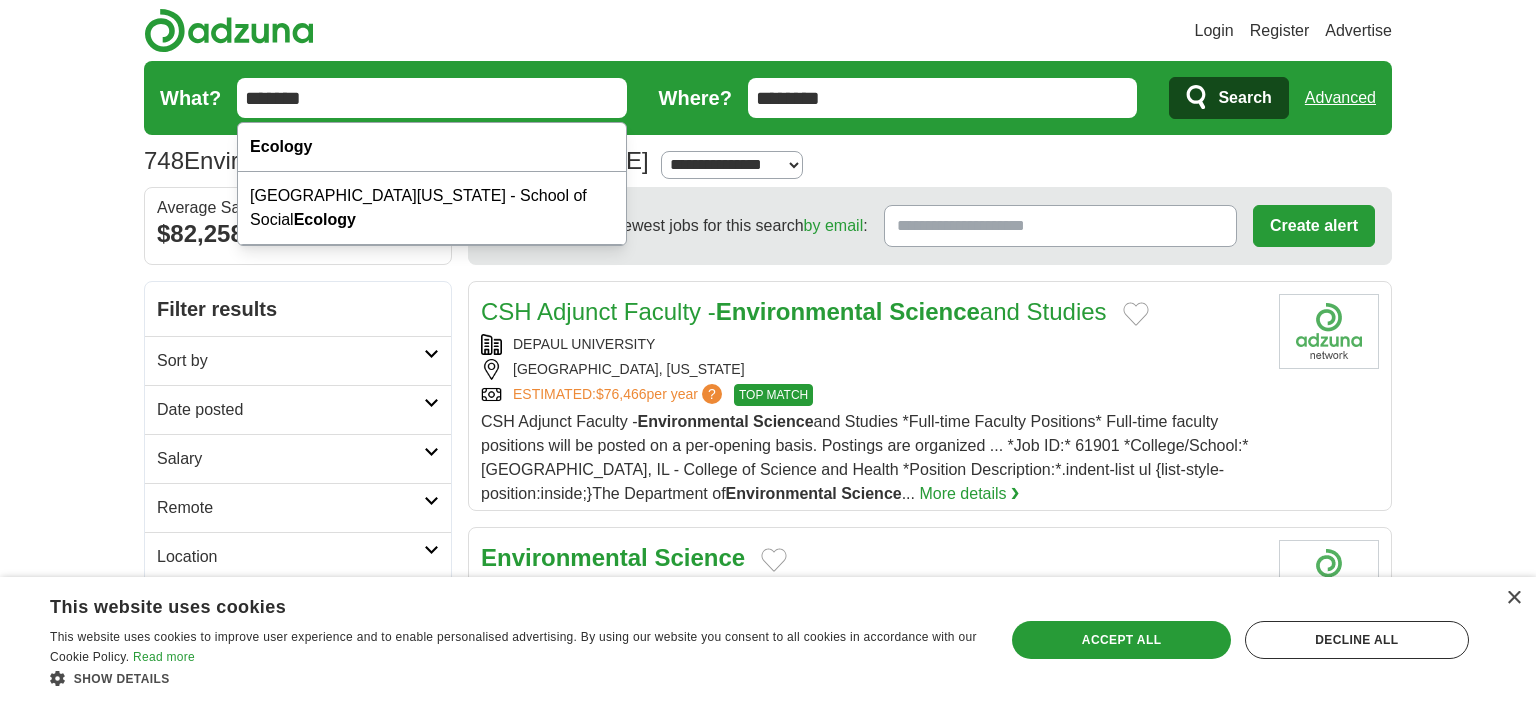 type on "*******" 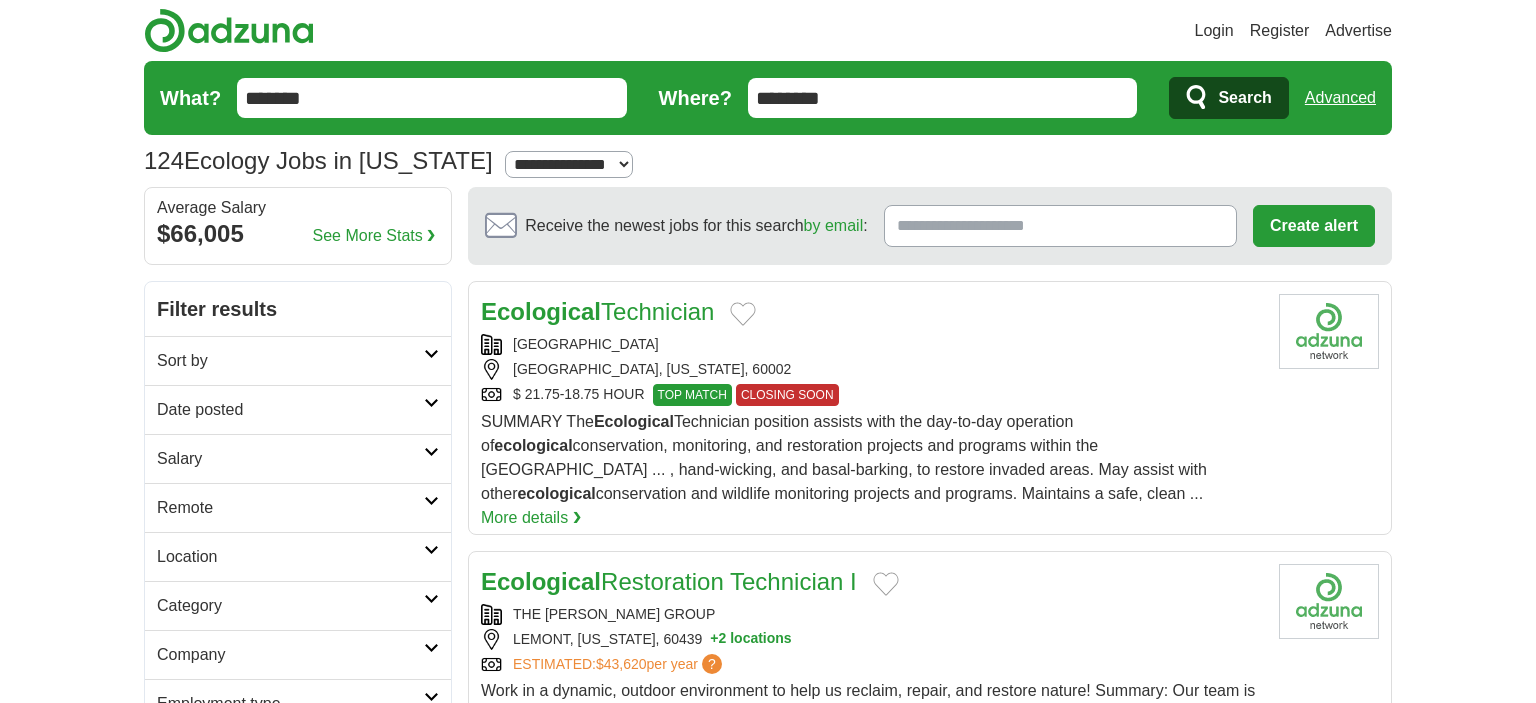 scroll, scrollTop: 0, scrollLeft: 0, axis: both 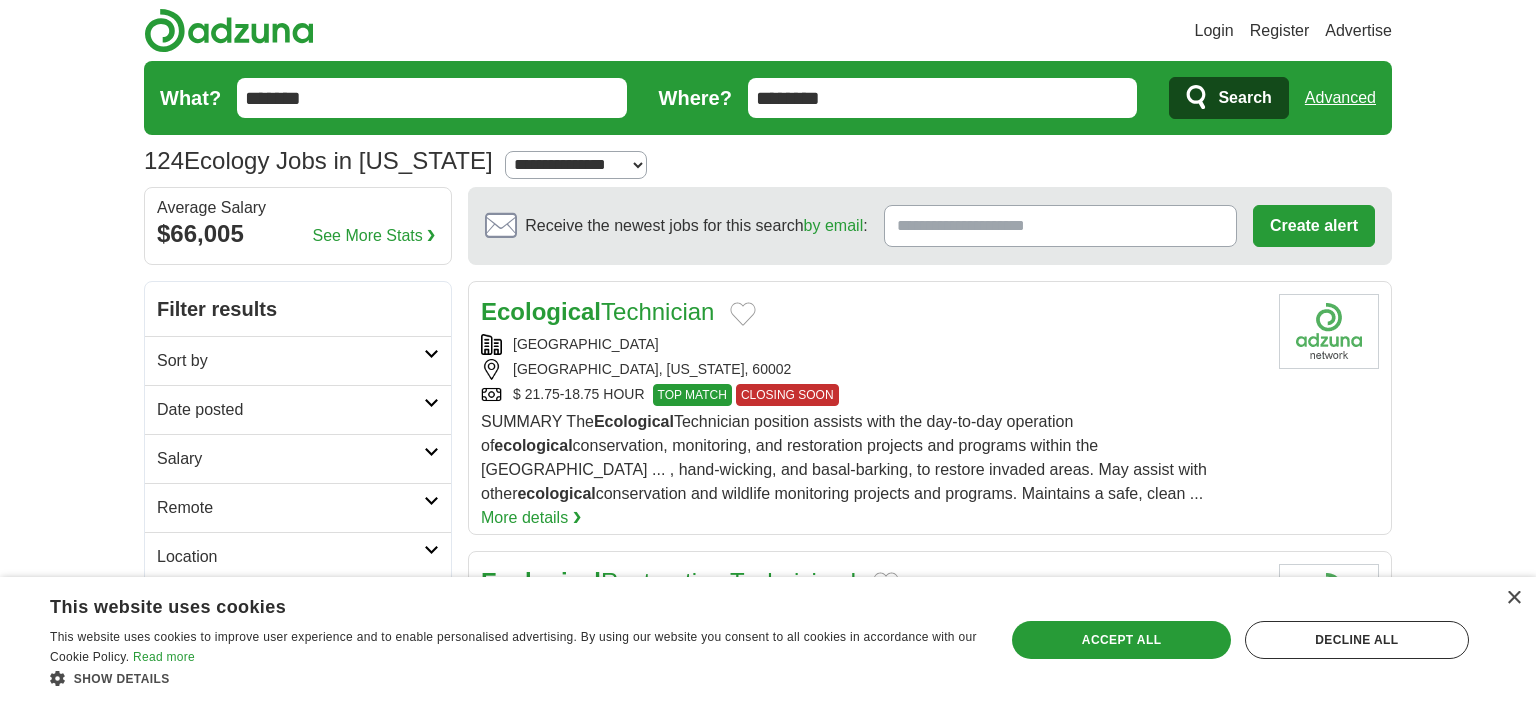 click on "Sort by" at bounding box center [290, 361] 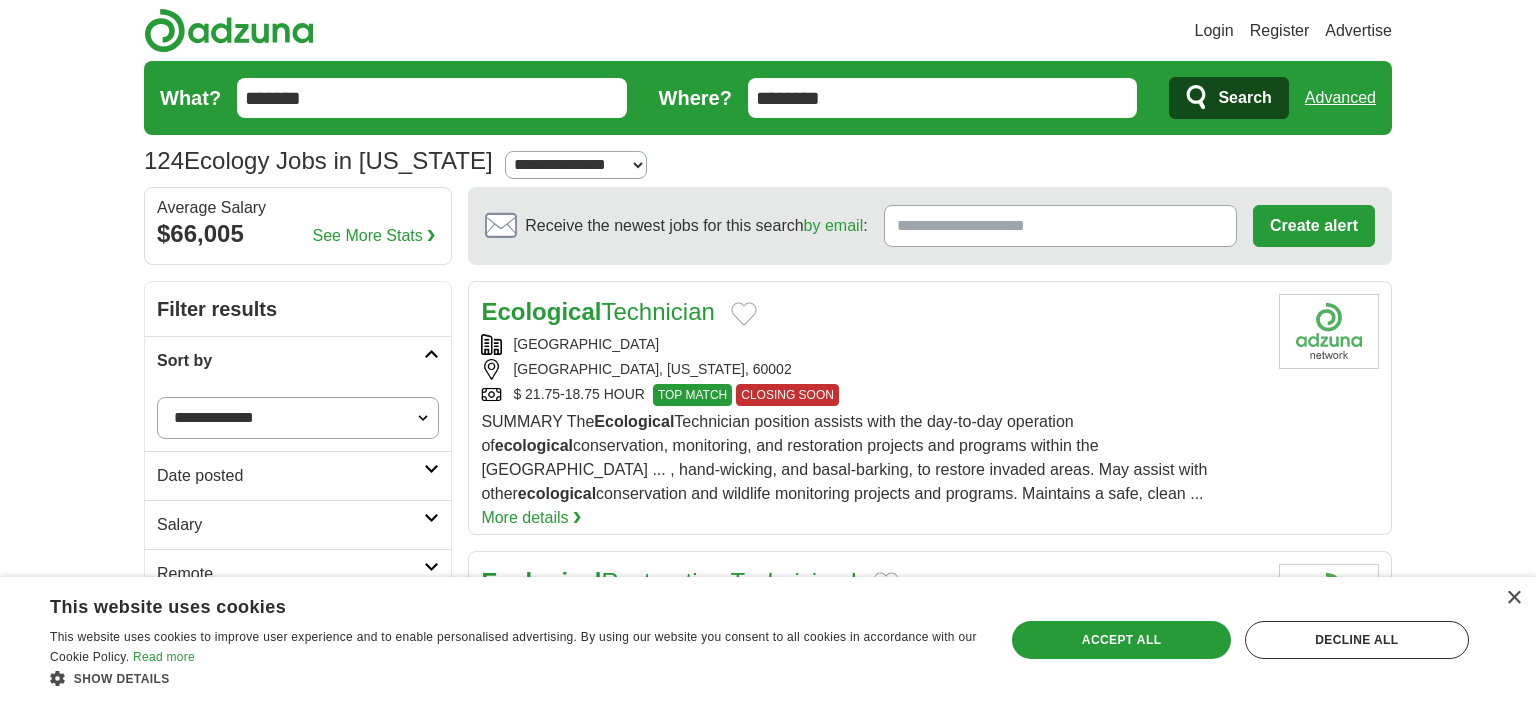 click on "**********" at bounding box center [298, 418] 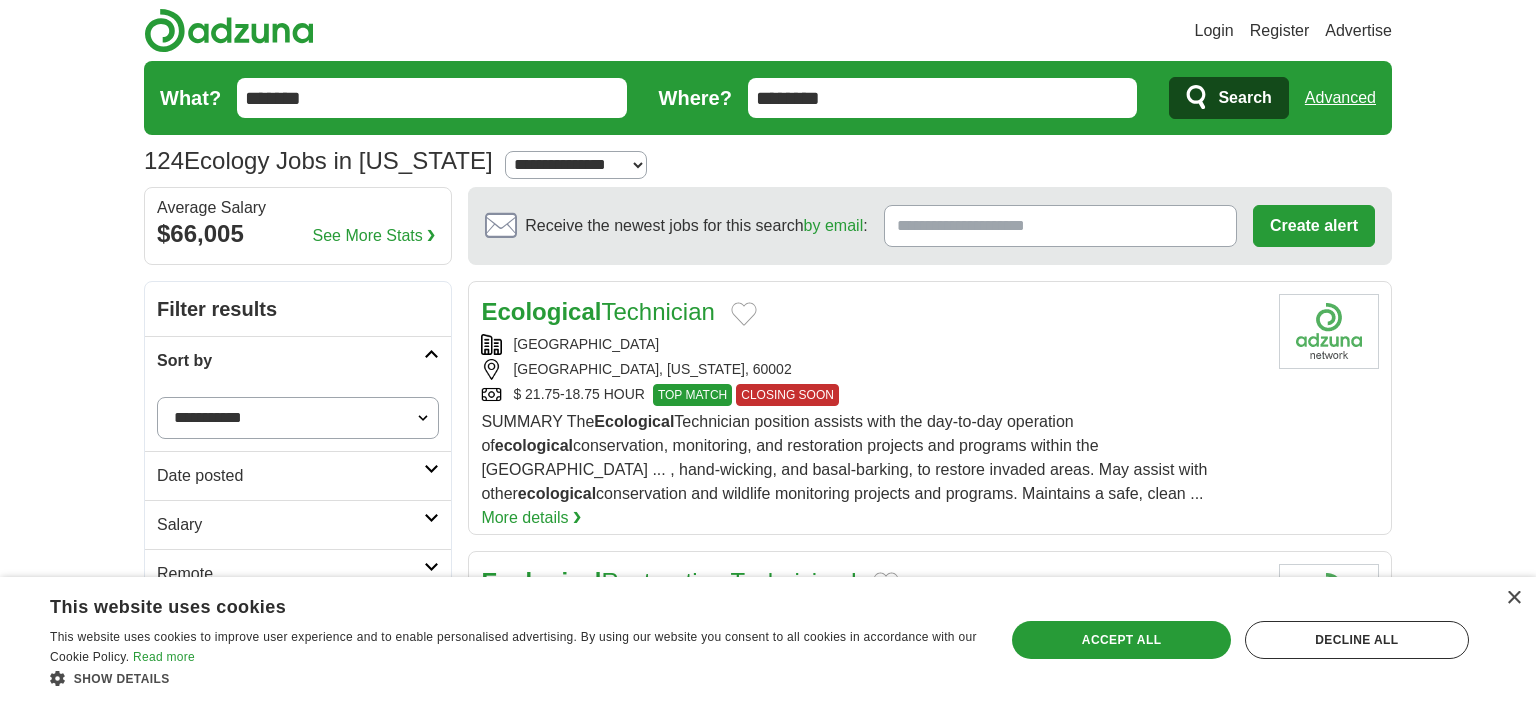 click on "**********" at bounding box center [0, 0] 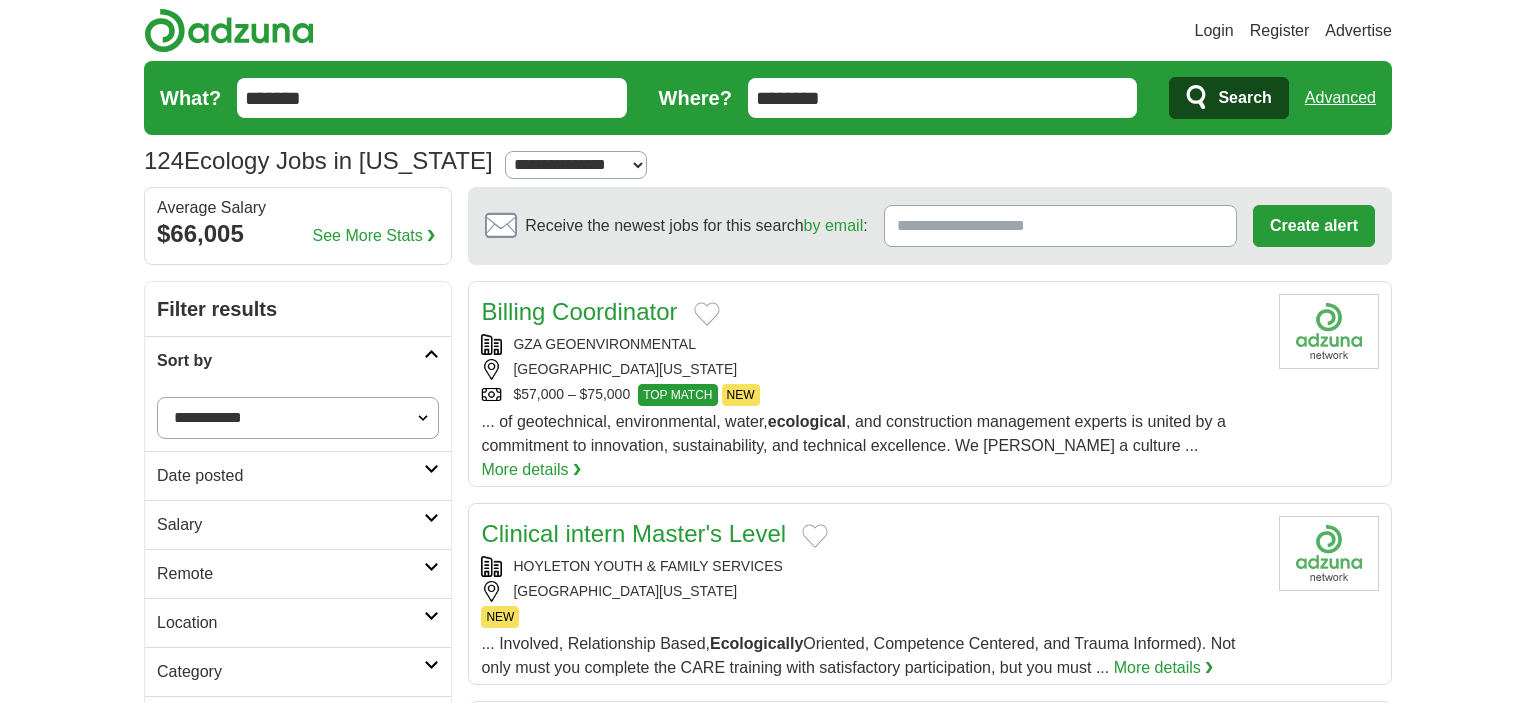 scroll, scrollTop: 0, scrollLeft: 0, axis: both 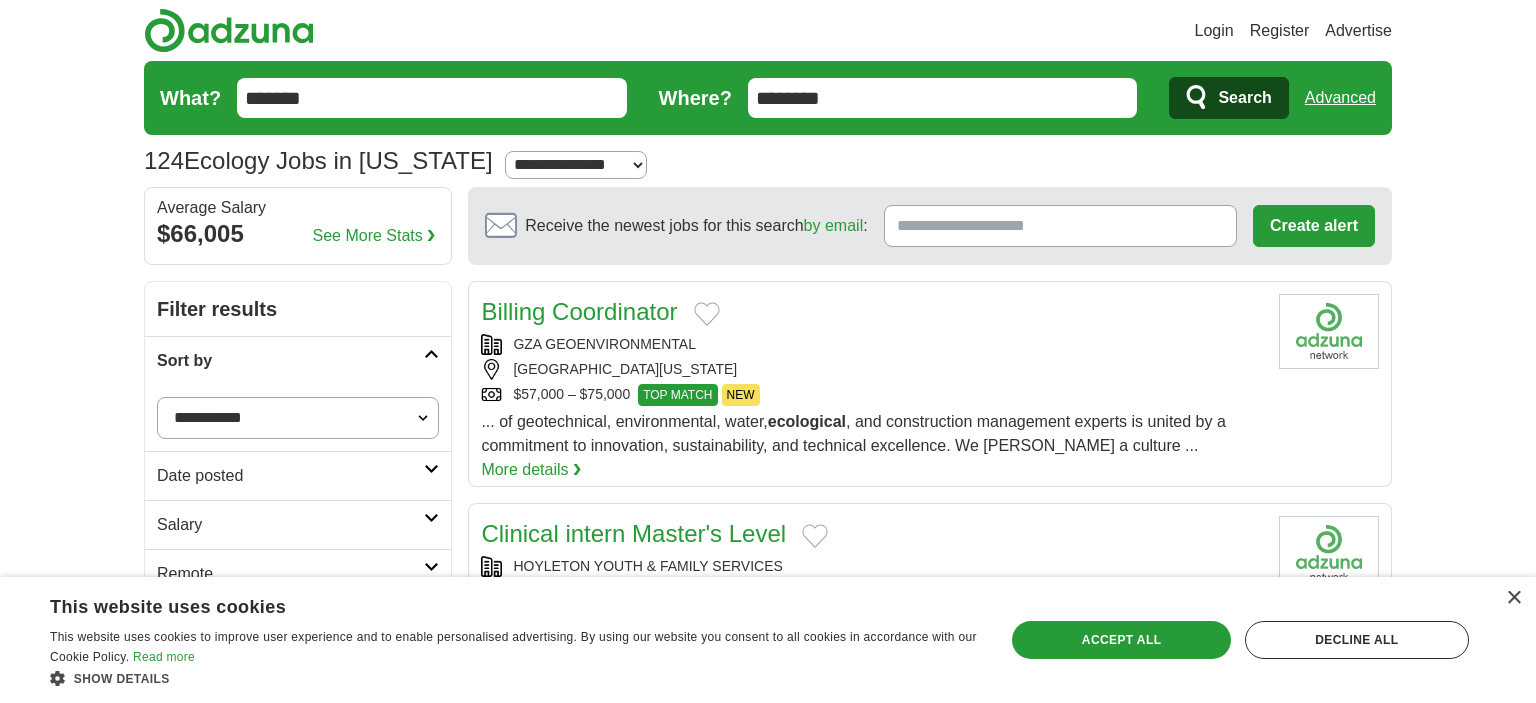 click on "*******" at bounding box center (432, 98) 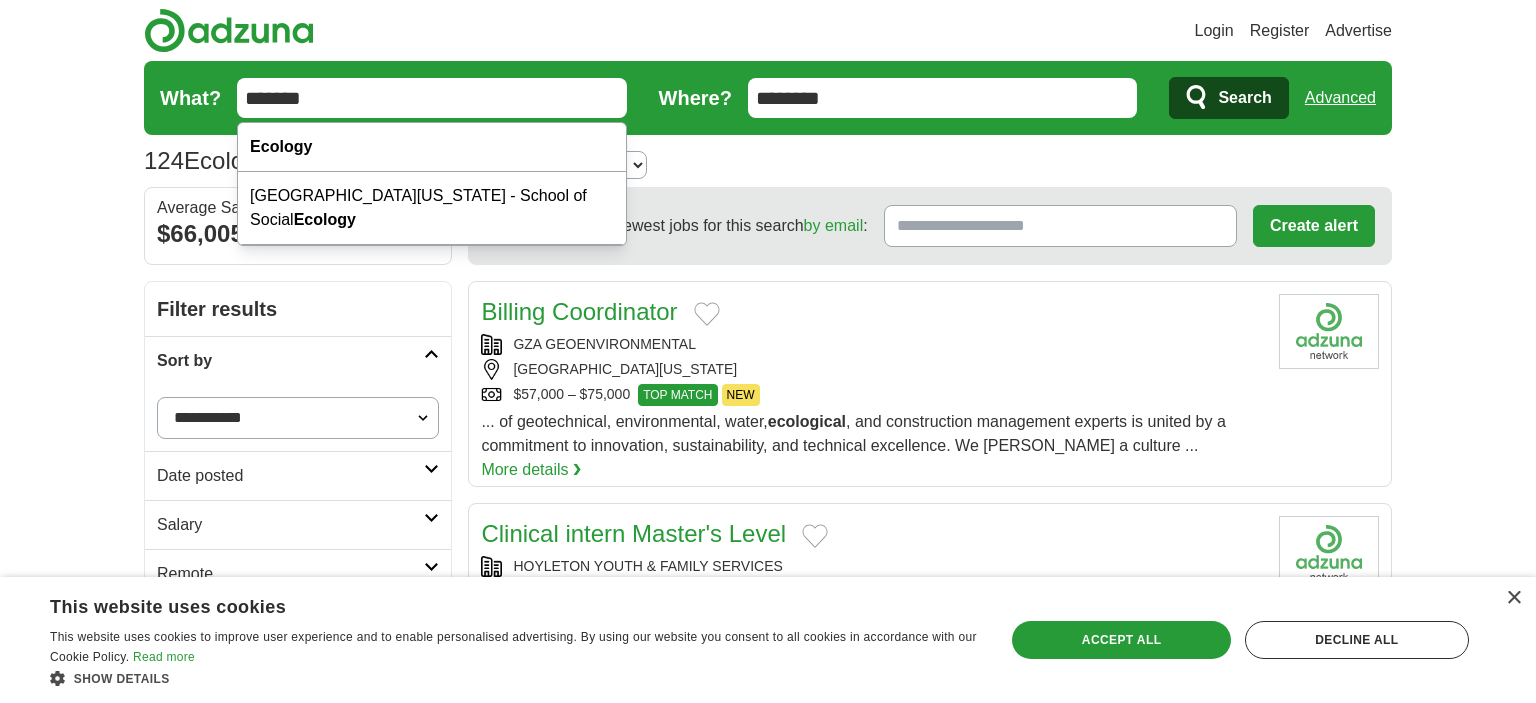 click on "*******" at bounding box center [432, 98] 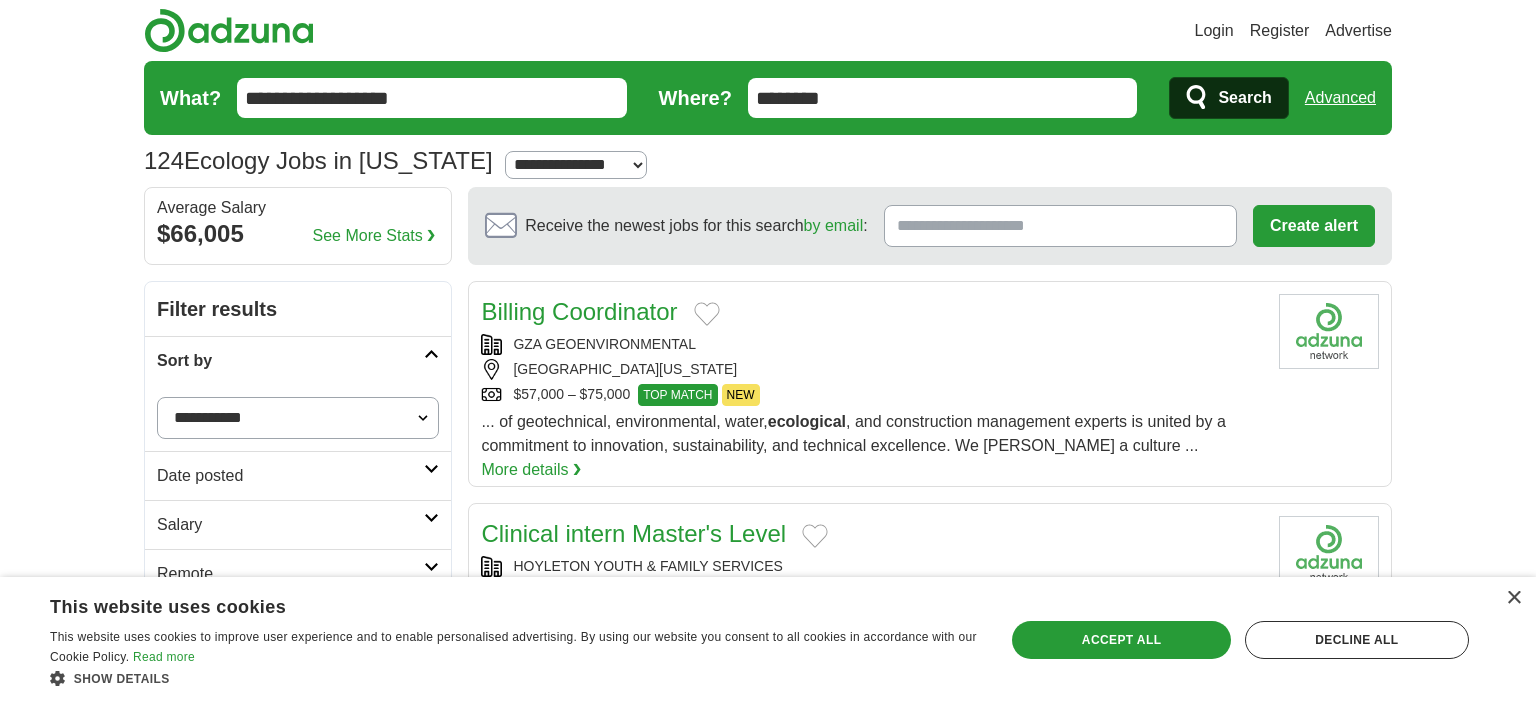 type on "**********" 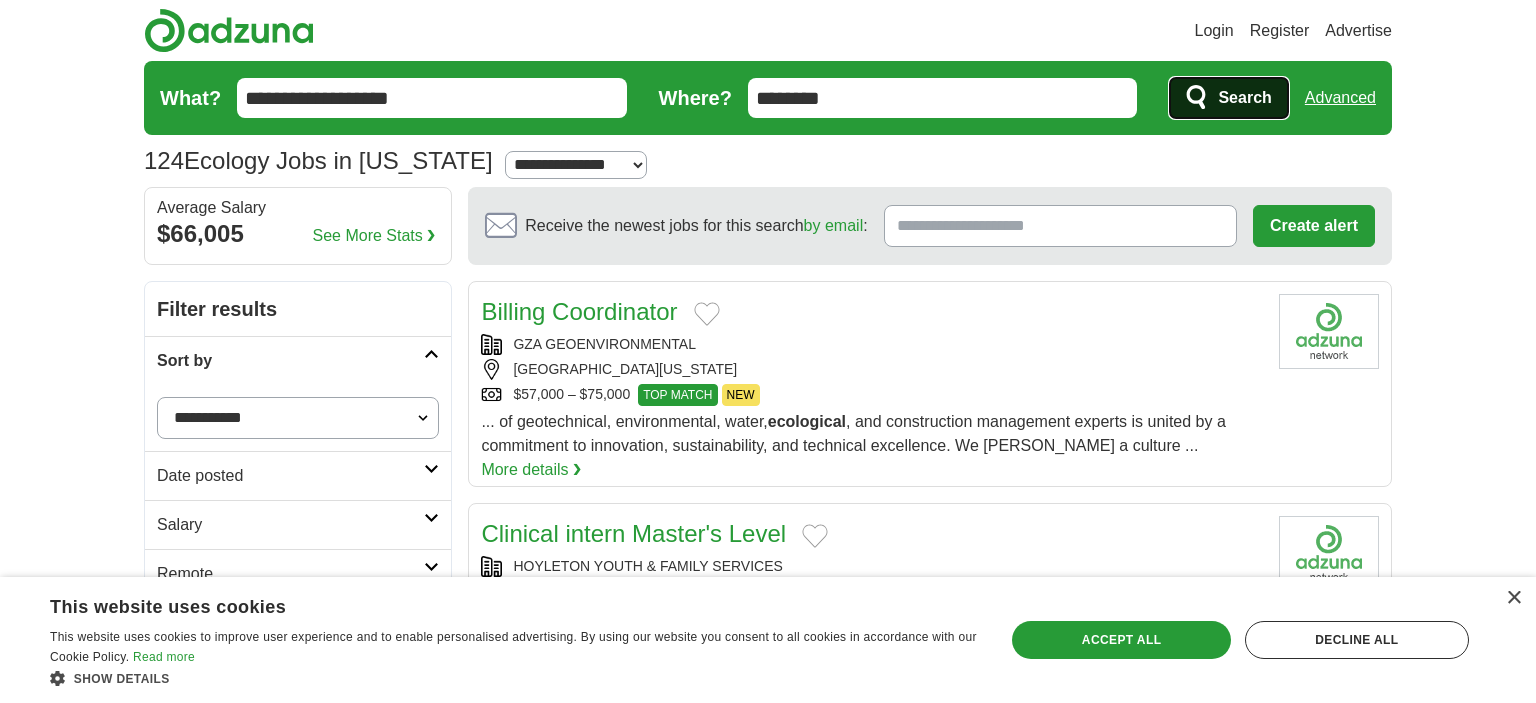 click on "Search" at bounding box center [1244, 98] 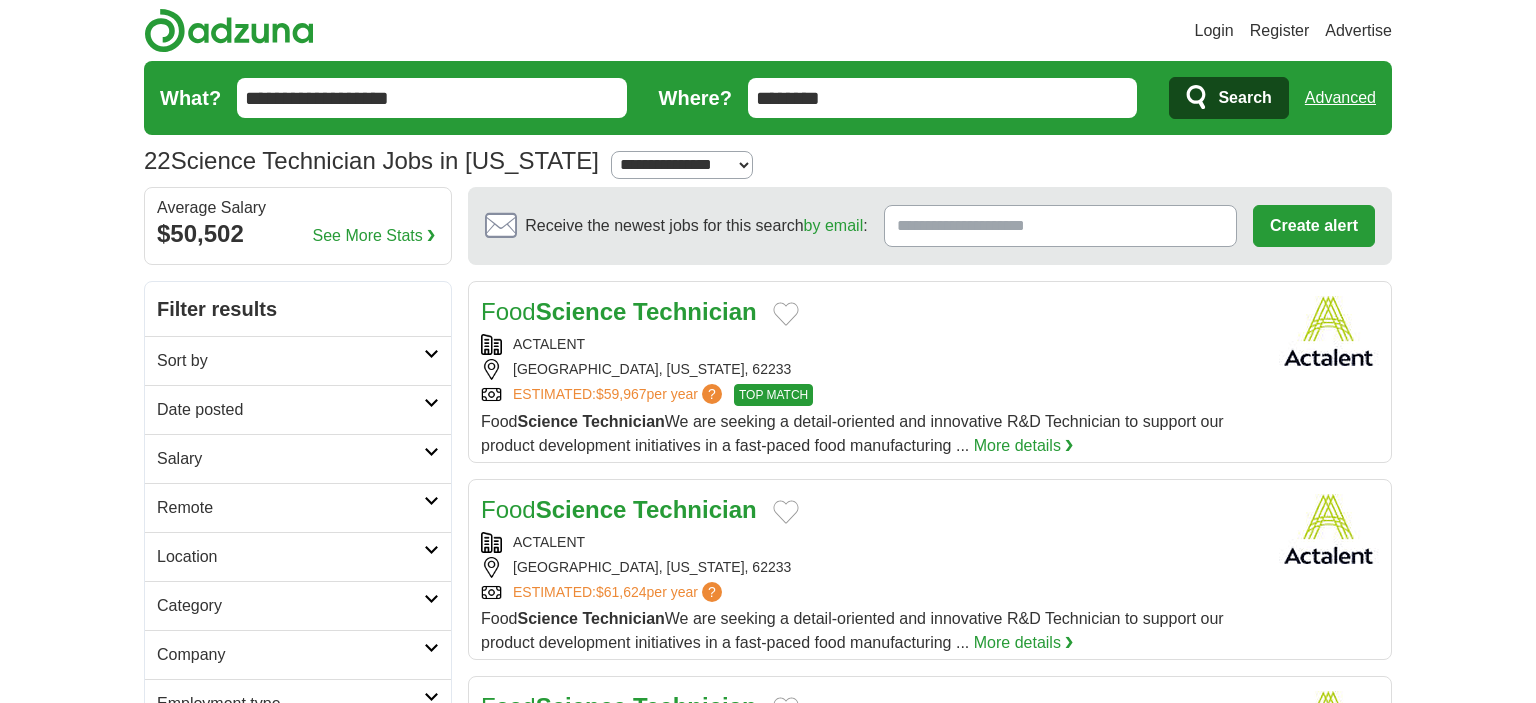 scroll, scrollTop: 0, scrollLeft: 0, axis: both 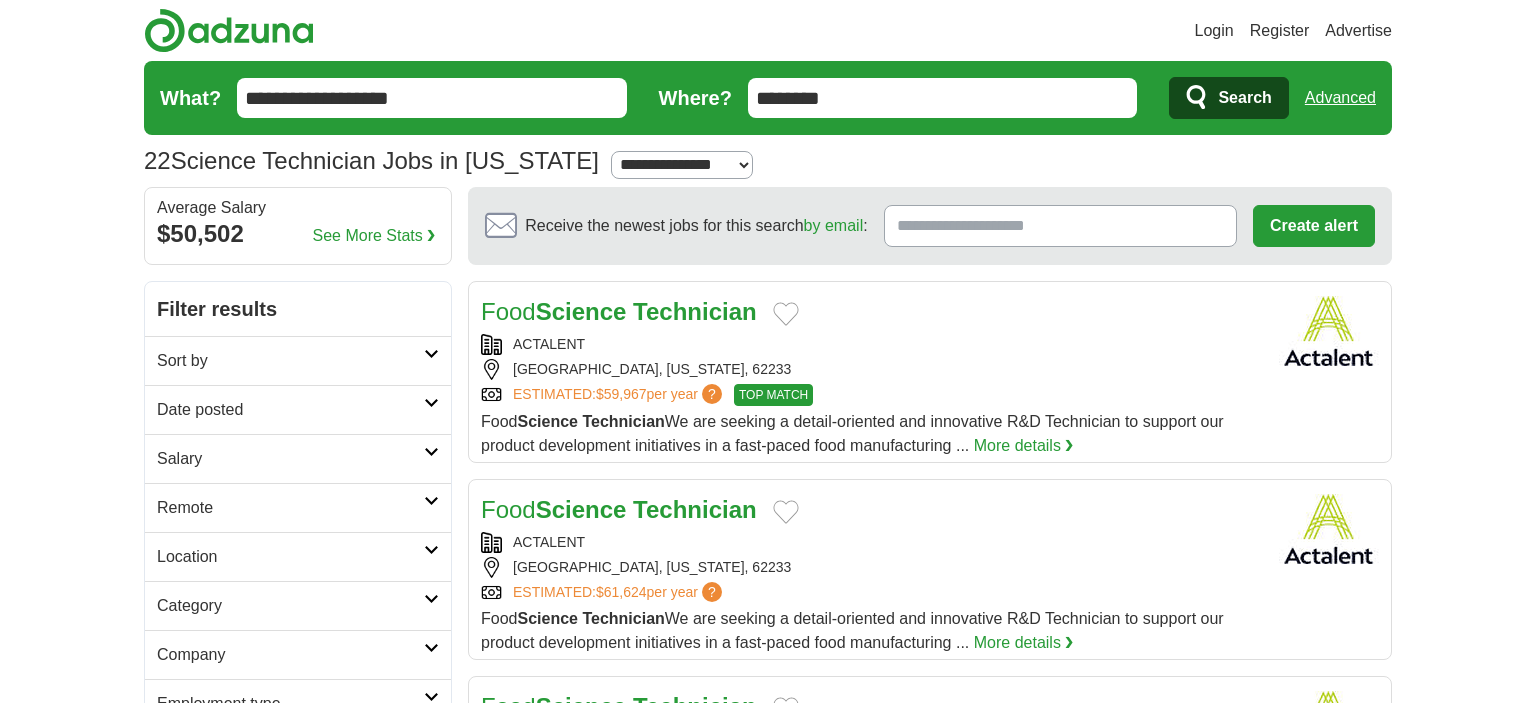 click on "Sort by" at bounding box center (290, 361) 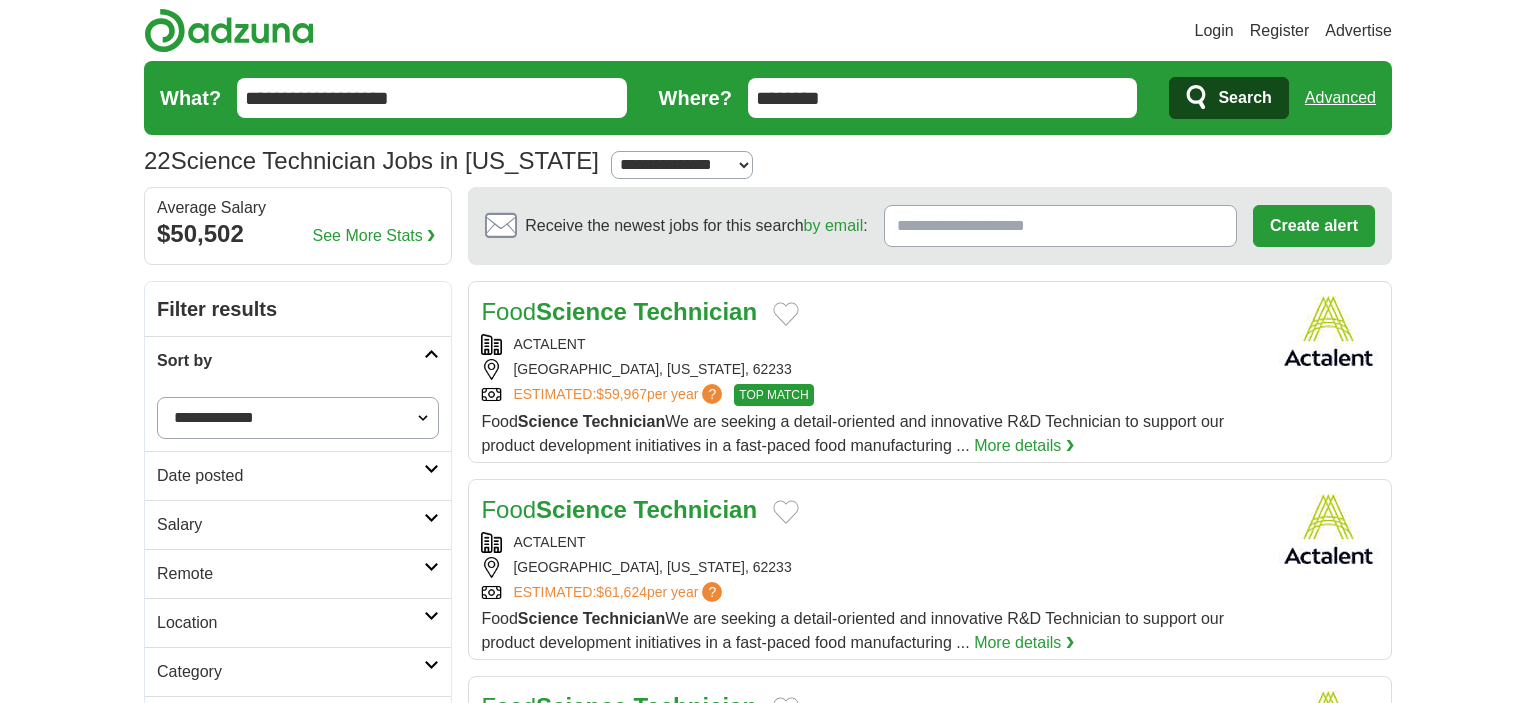 click on "**********" at bounding box center [298, 418] 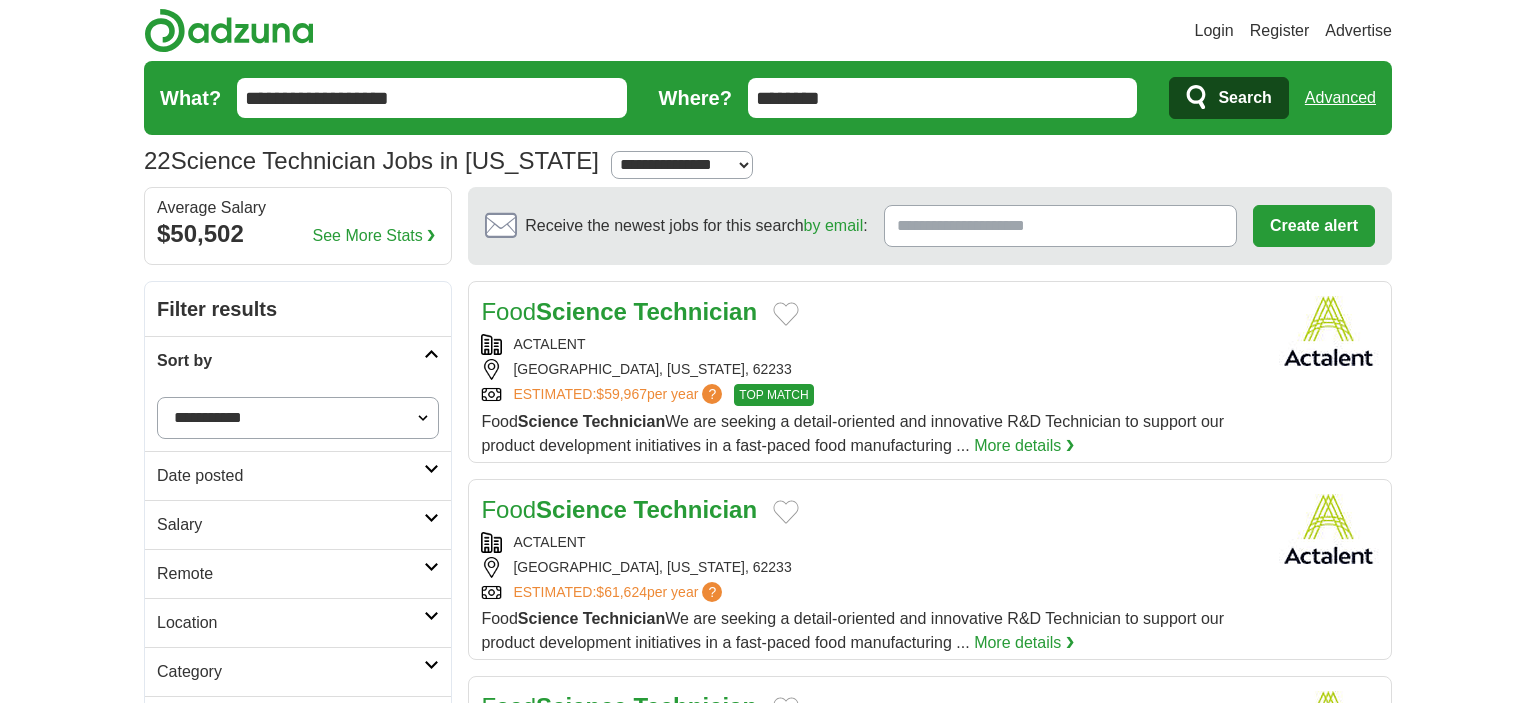 click on "**********" at bounding box center (0, 0) 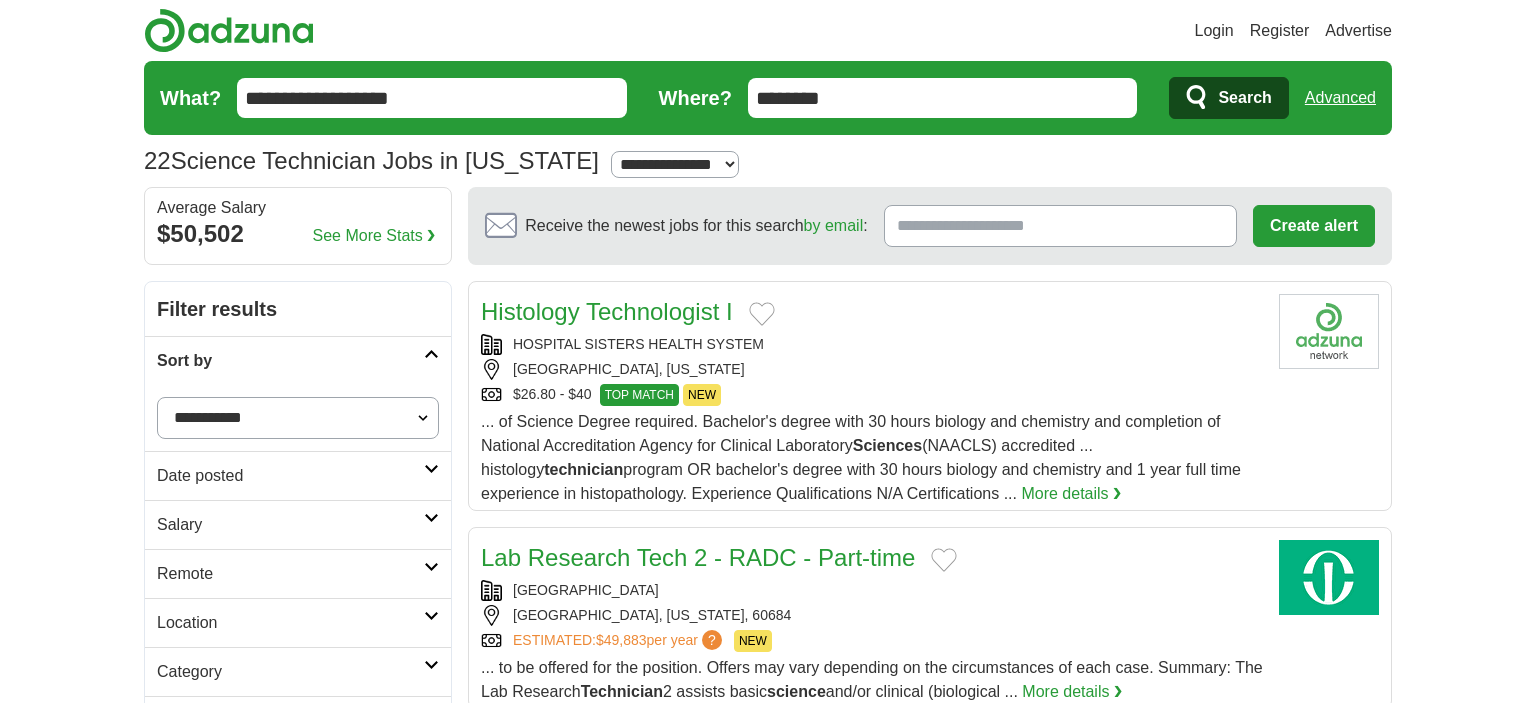 scroll, scrollTop: 0, scrollLeft: 0, axis: both 